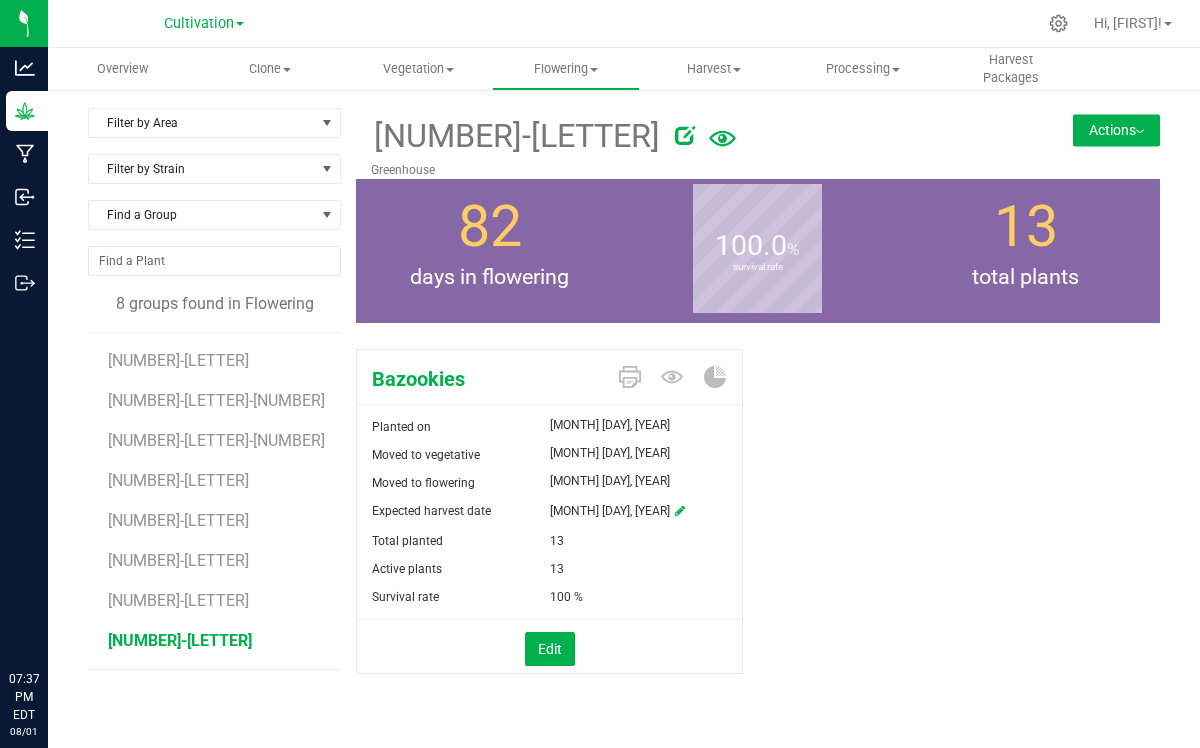 scroll, scrollTop: 0, scrollLeft: 0, axis: both 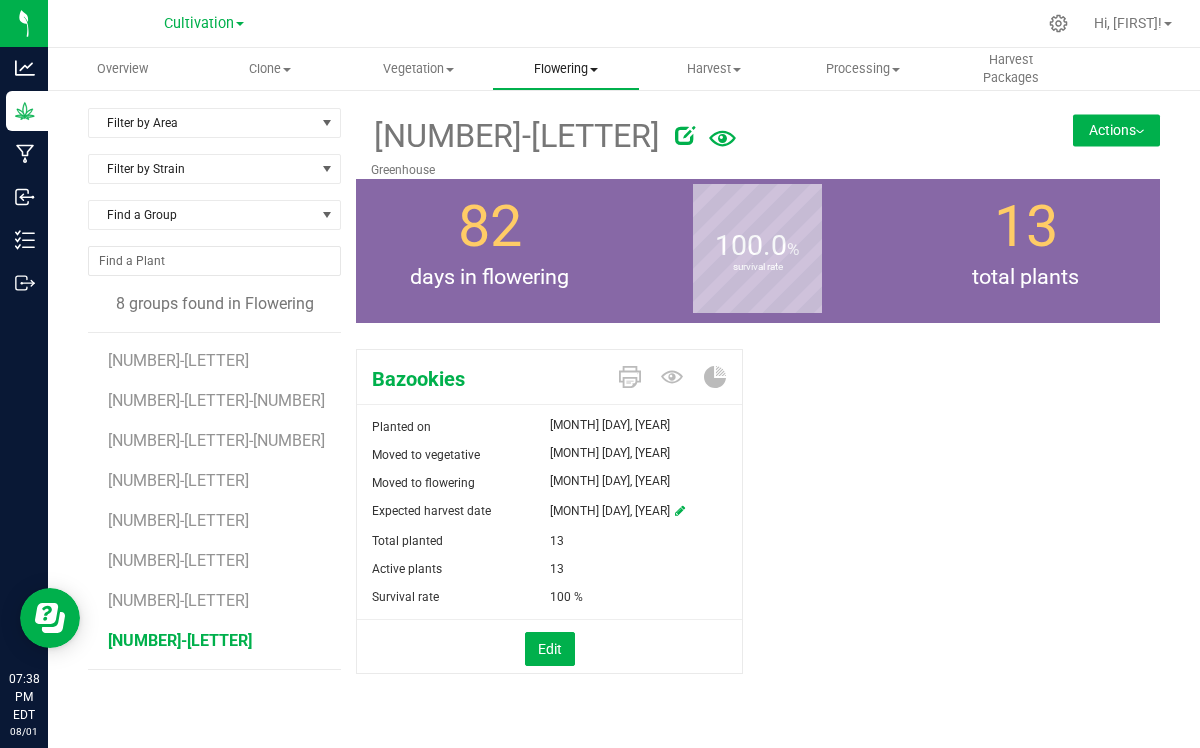 click on "Flowering" at bounding box center (566, 69) 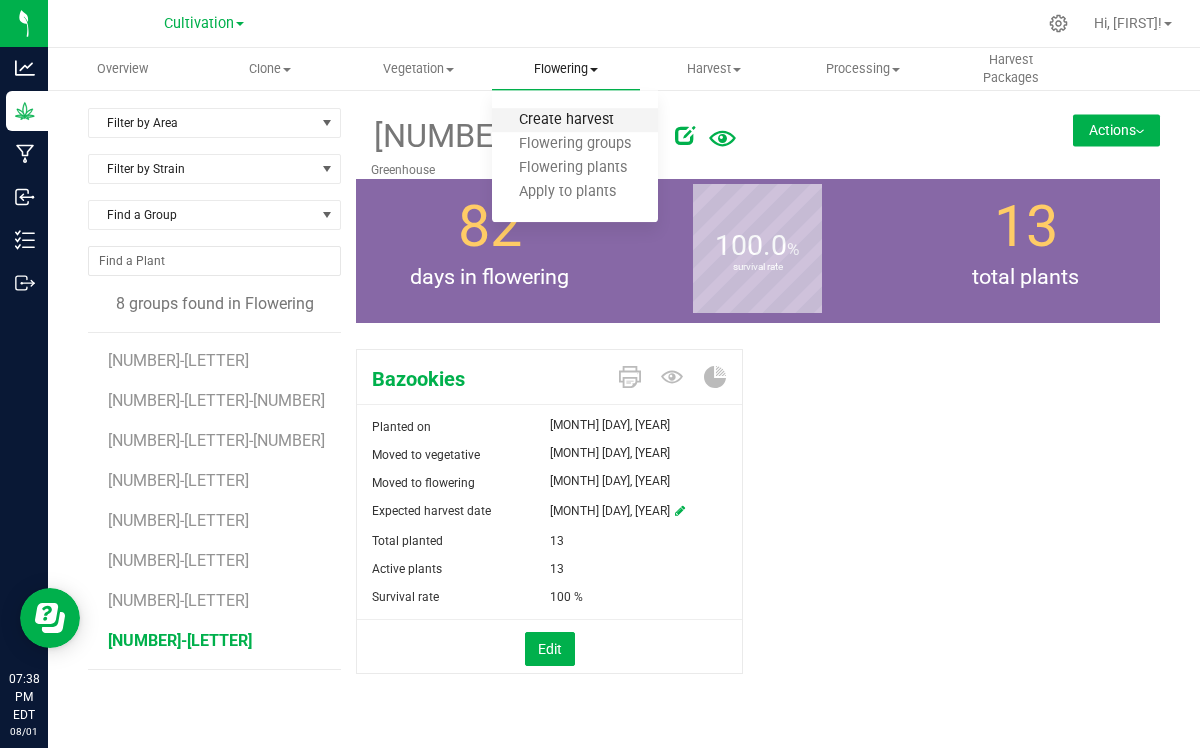 click on "Create harvest" at bounding box center [566, 120] 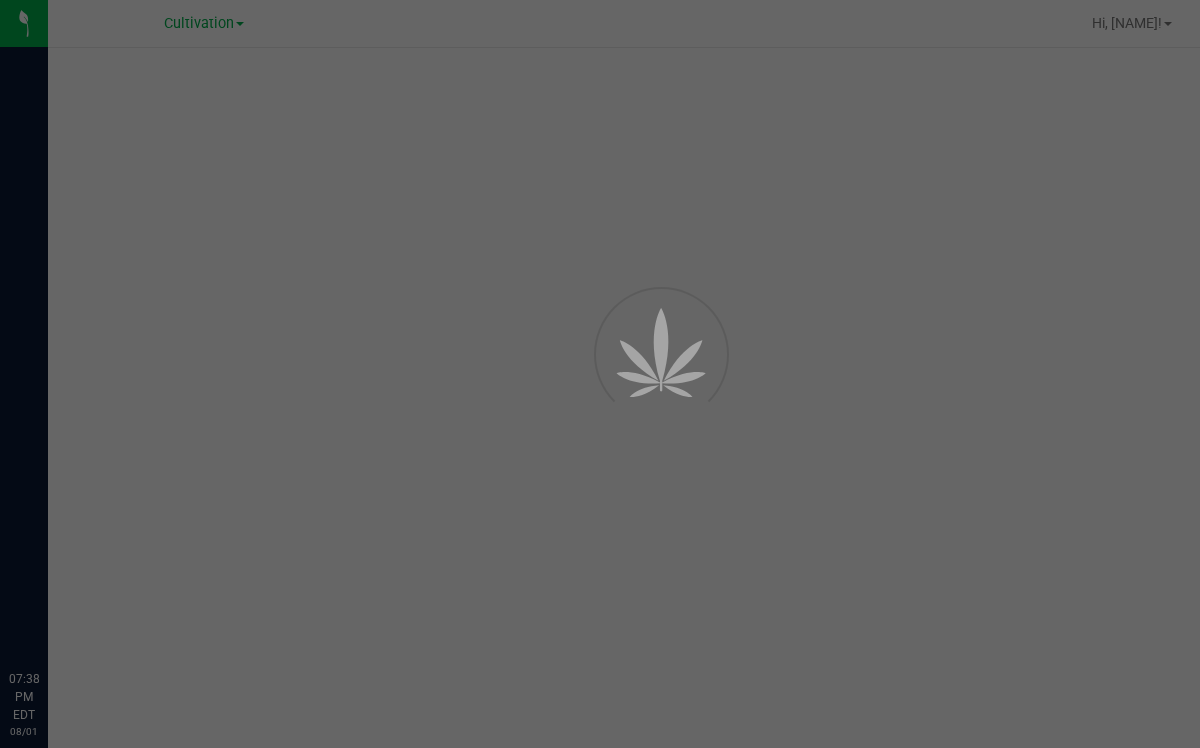 scroll, scrollTop: 0, scrollLeft: 0, axis: both 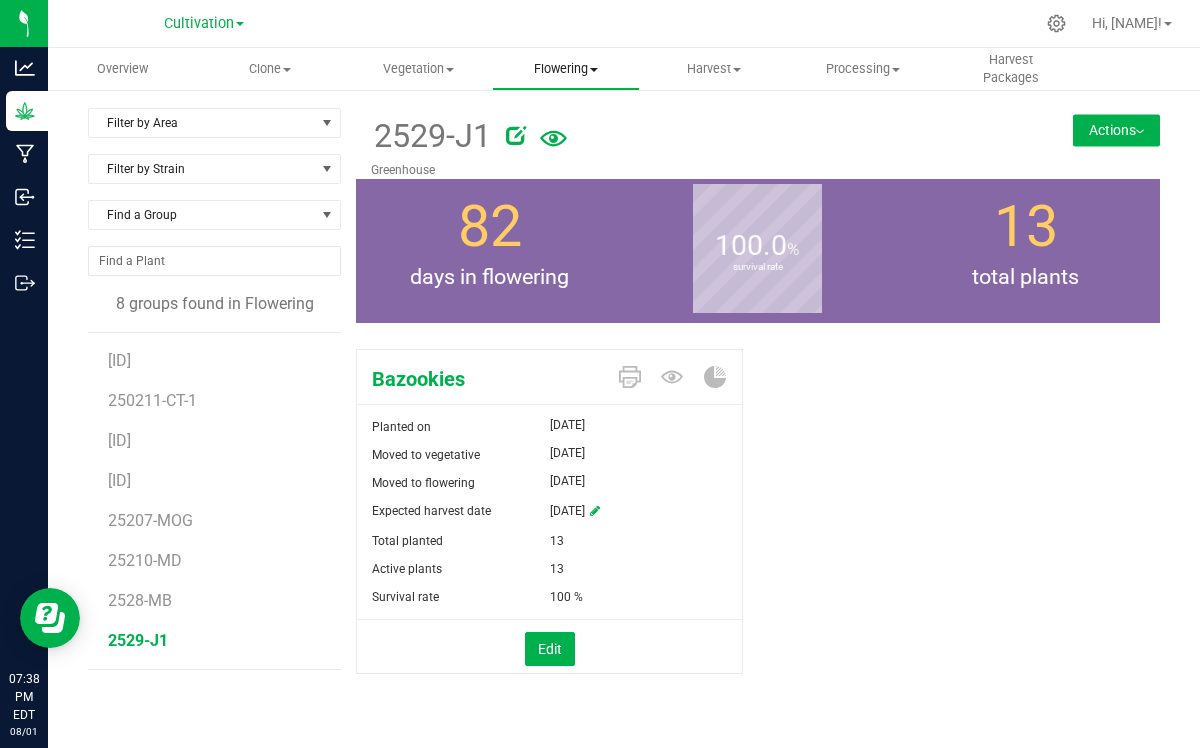 click on "Flowering" at bounding box center (566, 69) 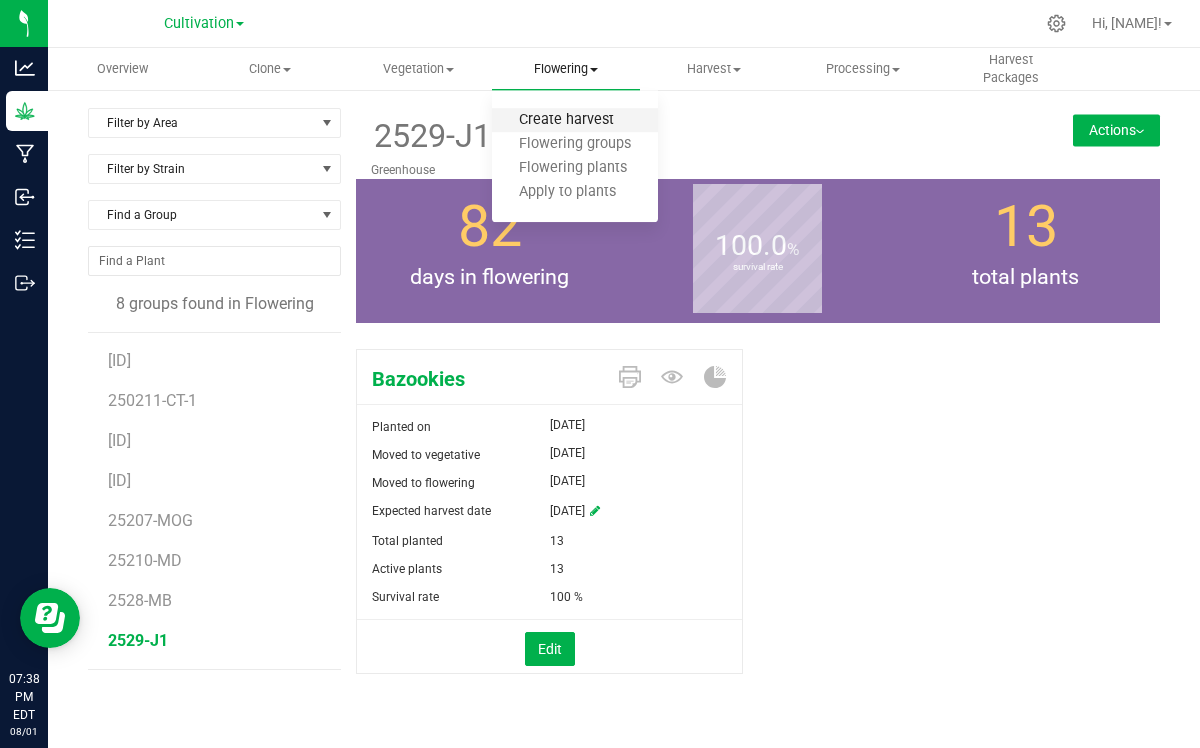 click on "Create harvest" at bounding box center [566, 120] 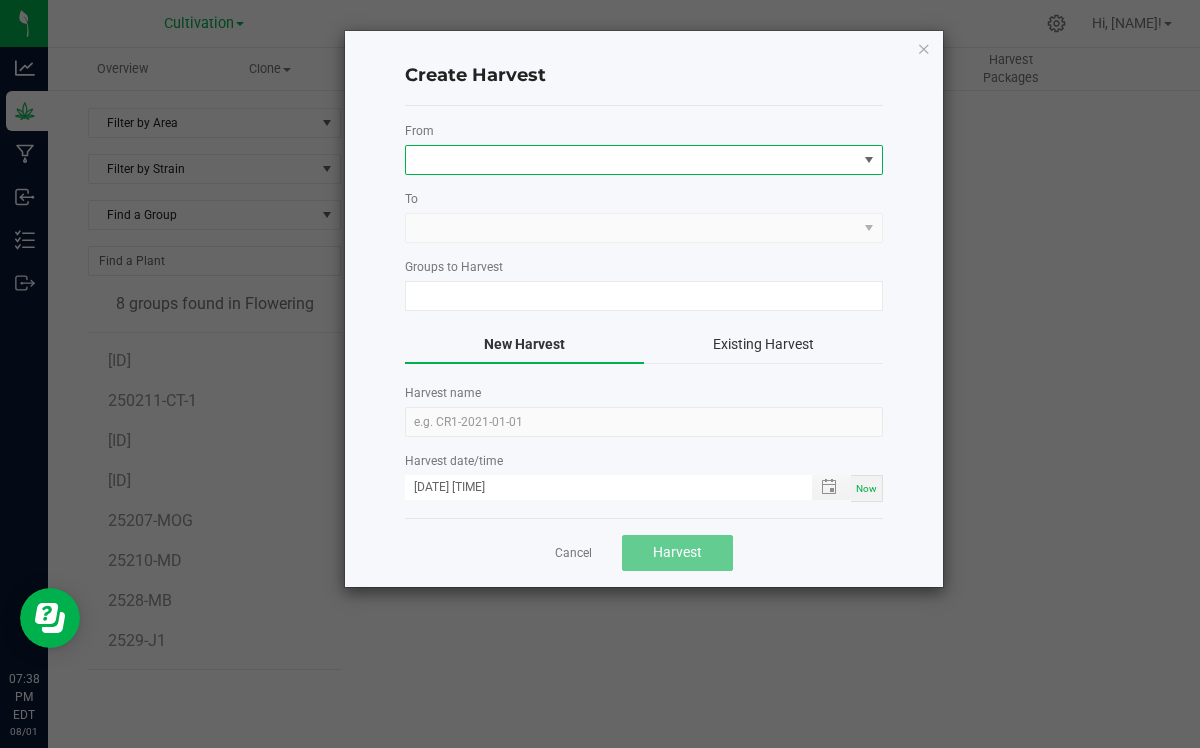 click at bounding box center (869, 160) 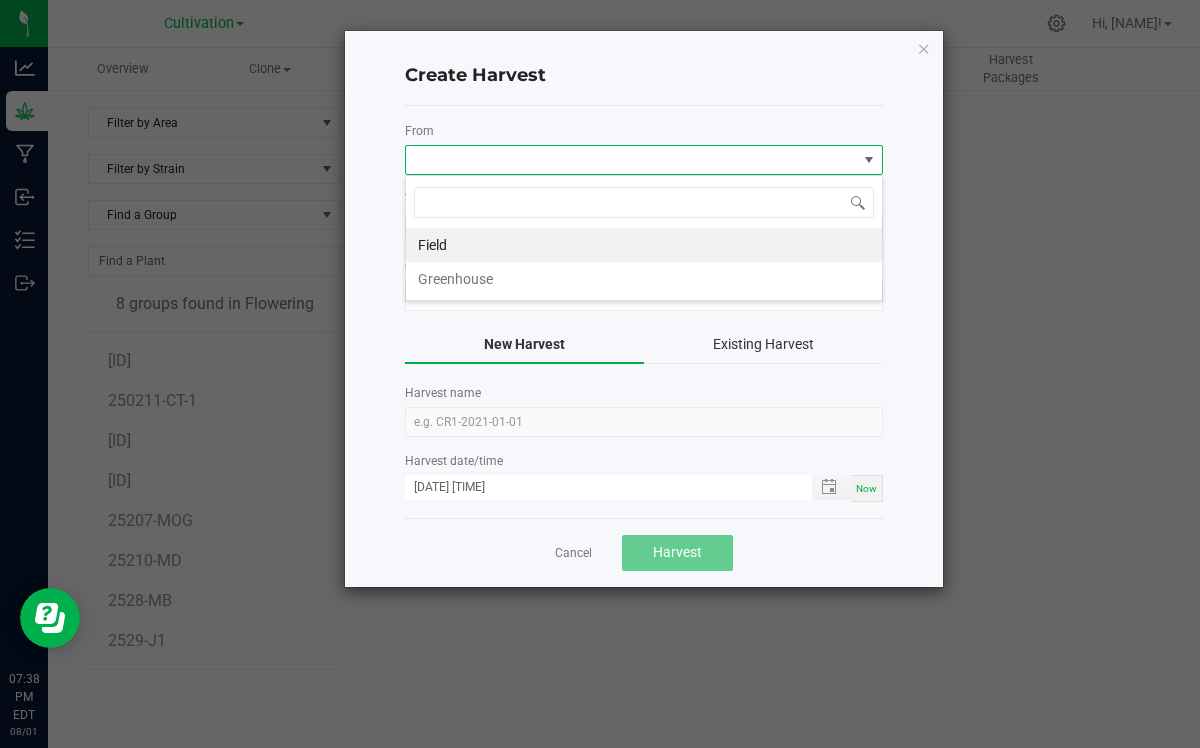 scroll, scrollTop: 99970, scrollLeft: 99522, axis: both 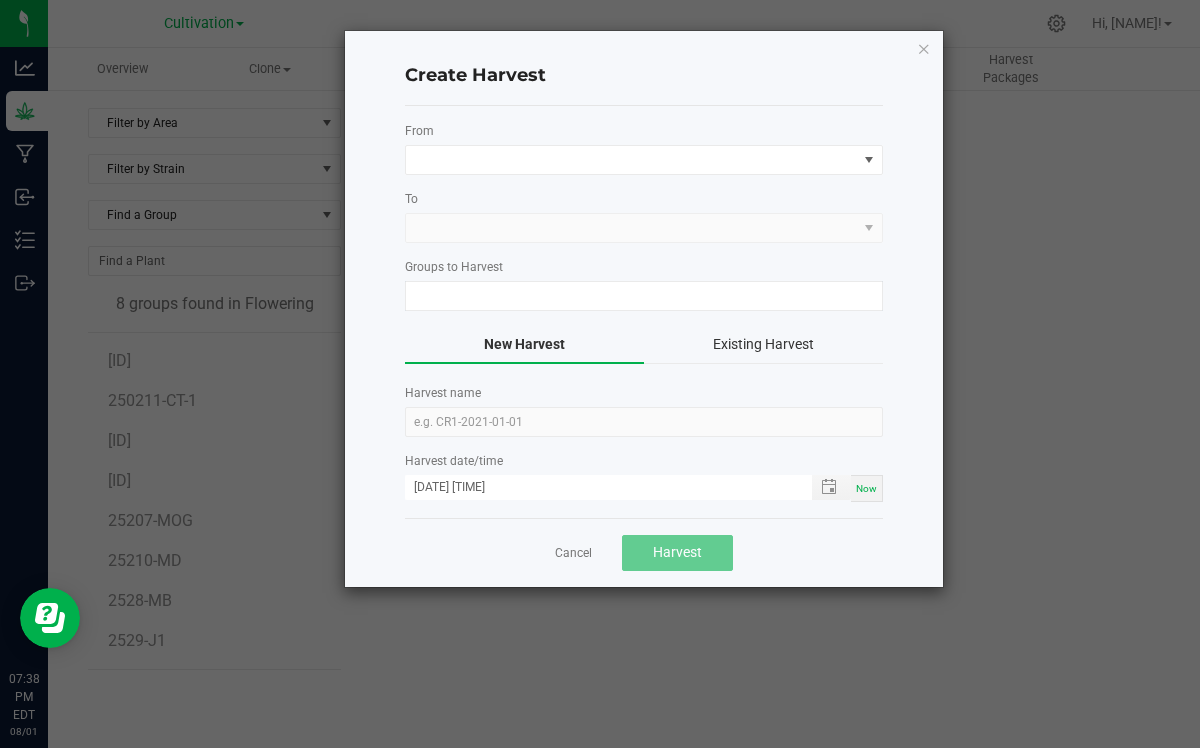 click at bounding box center [644, 228] 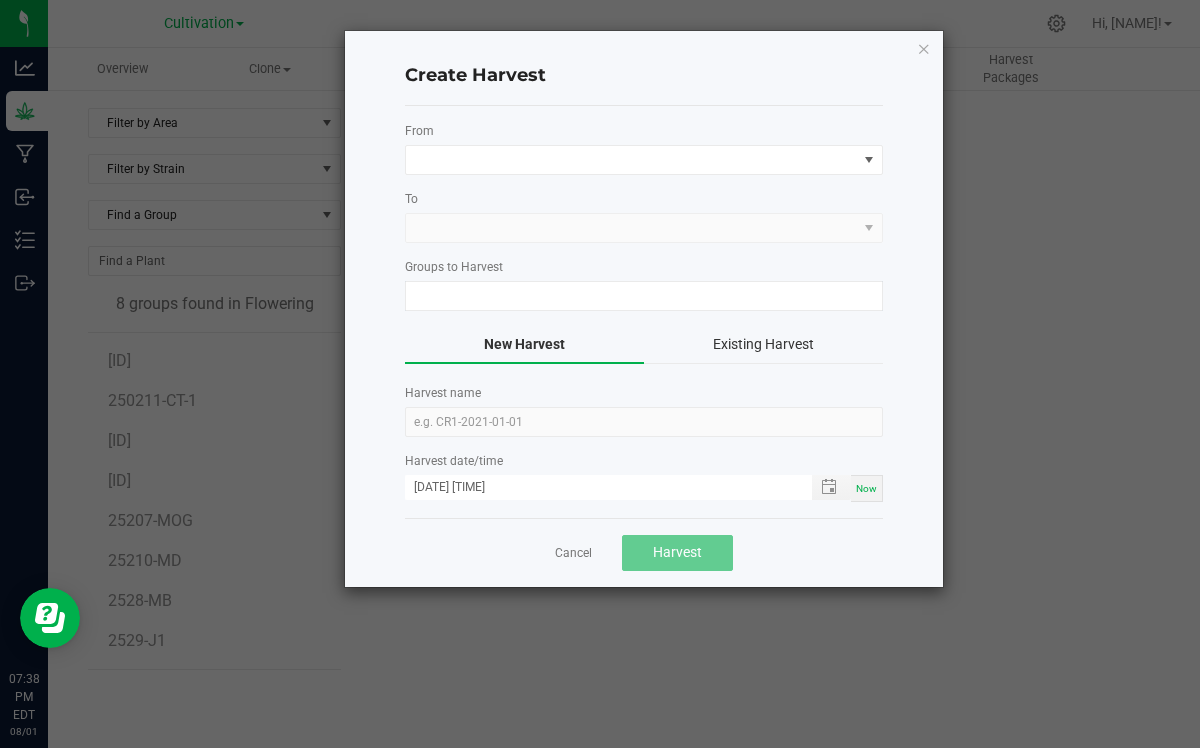 click at bounding box center [644, 228] 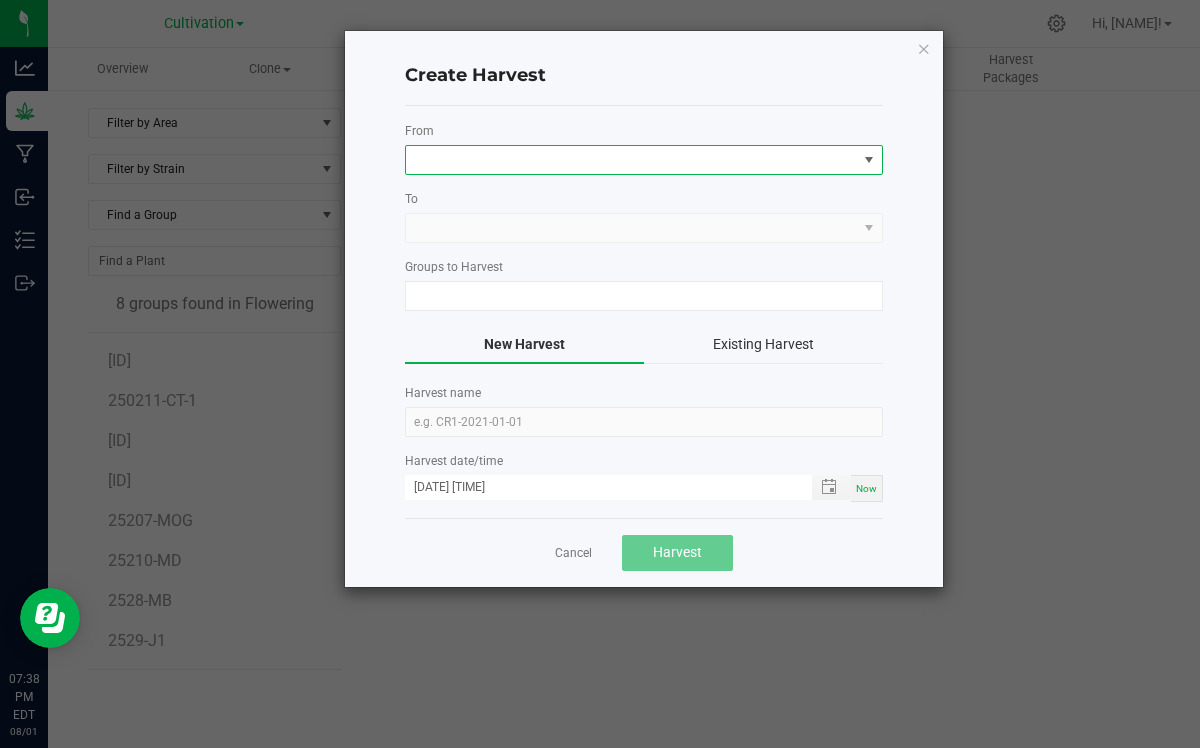 click at bounding box center [869, 160] 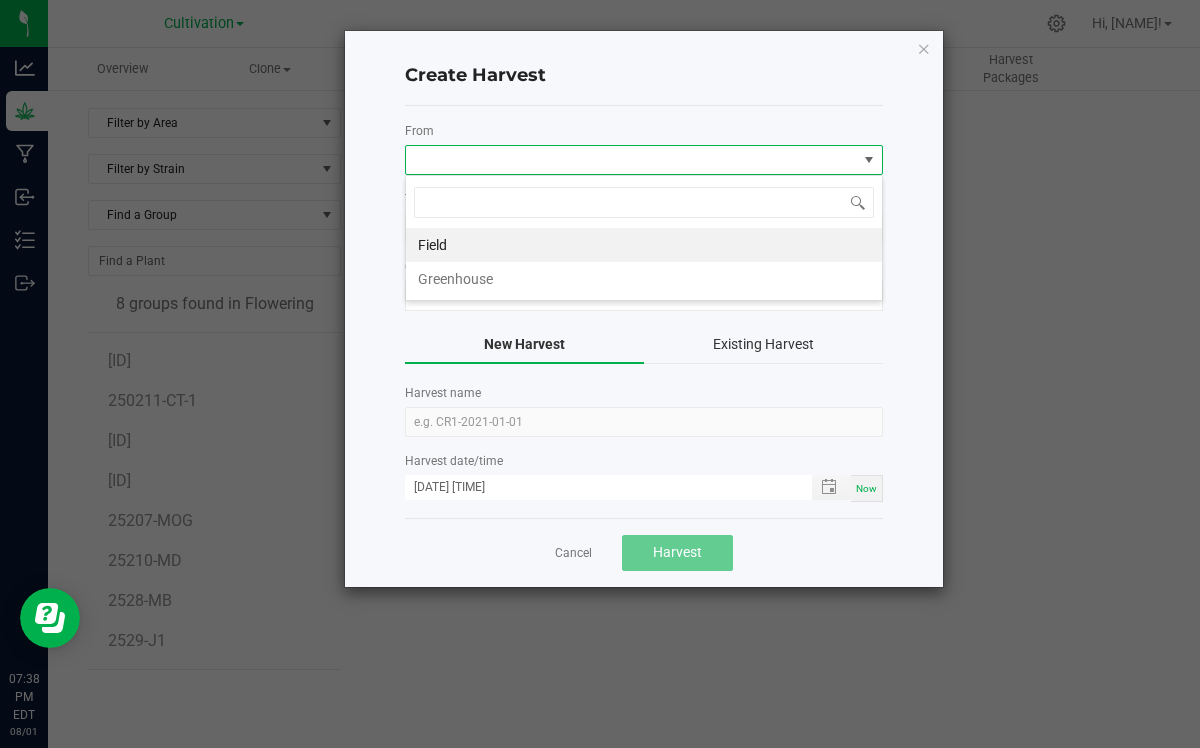 scroll, scrollTop: 99970, scrollLeft: 99522, axis: both 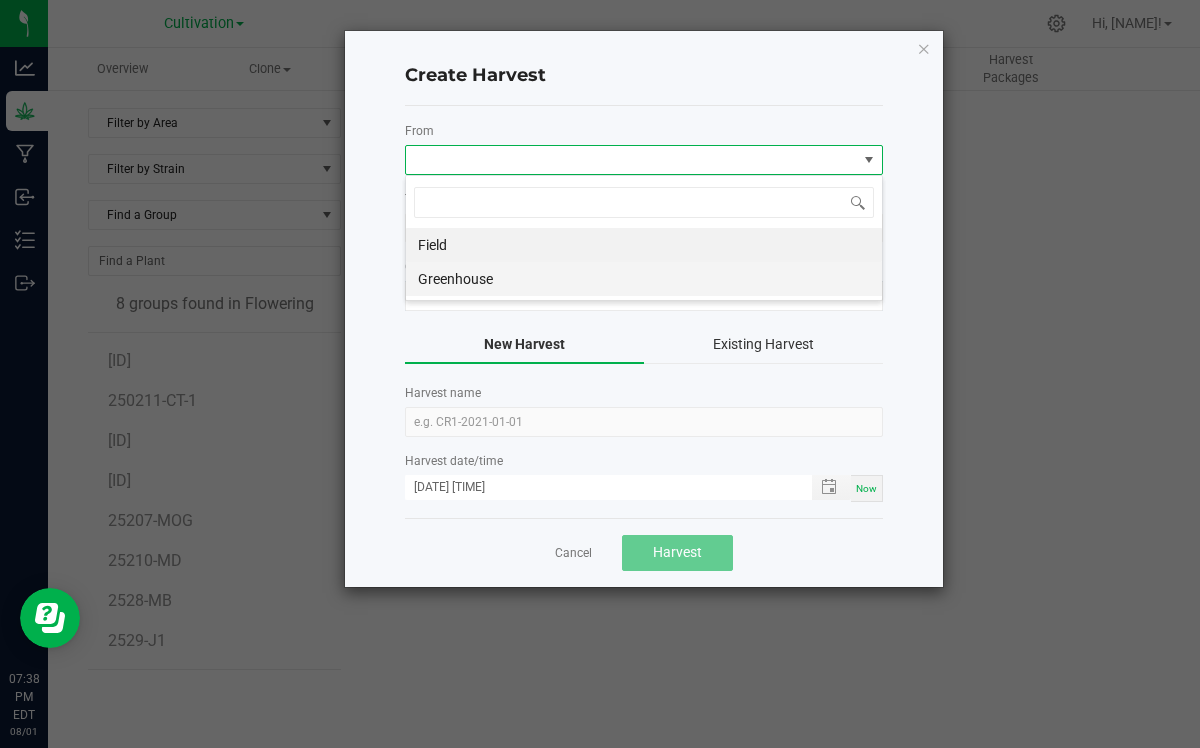 click on "Greenhouse" at bounding box center [644, 279] 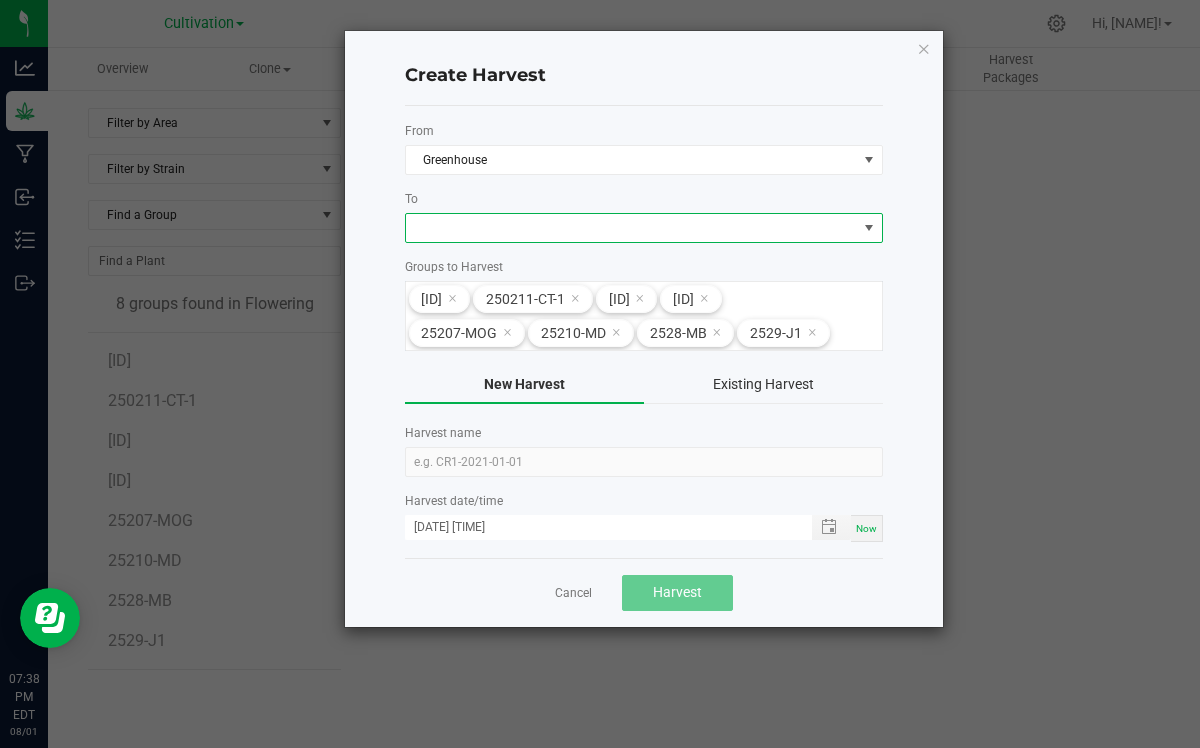 click at bounding box center (869, 228) 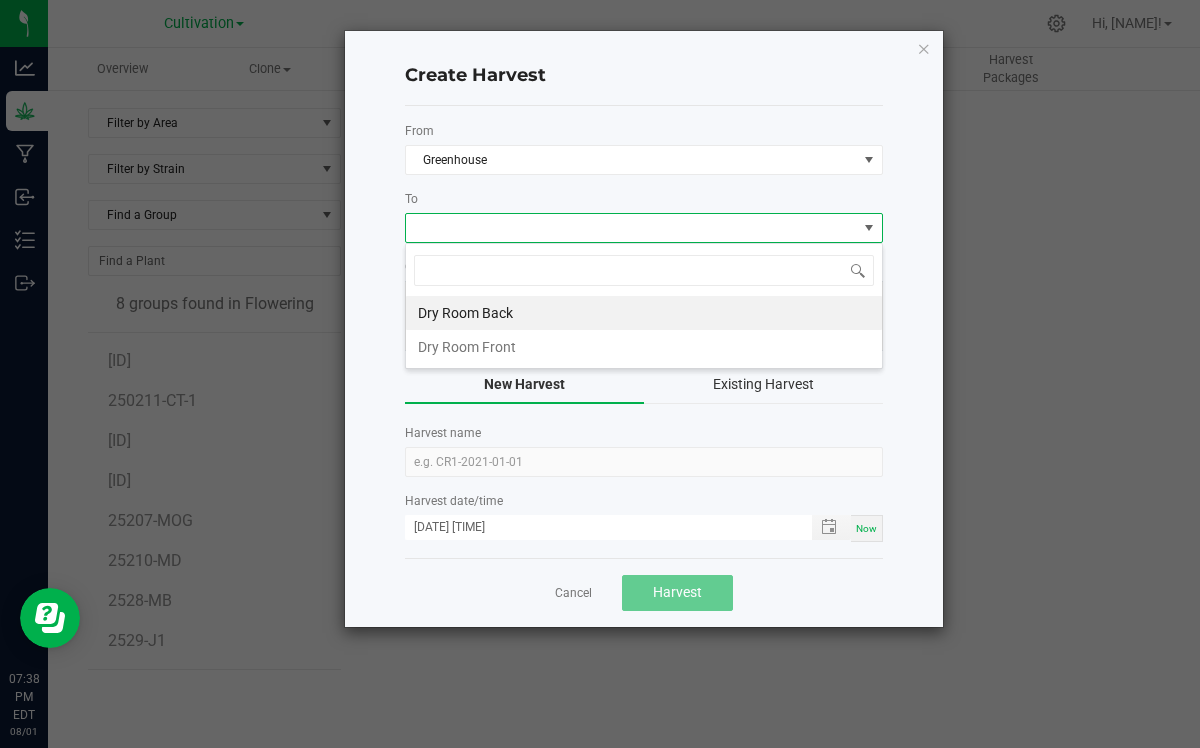 scroll, scrollTop: 99970, scrollLeft: 99522, axis: both 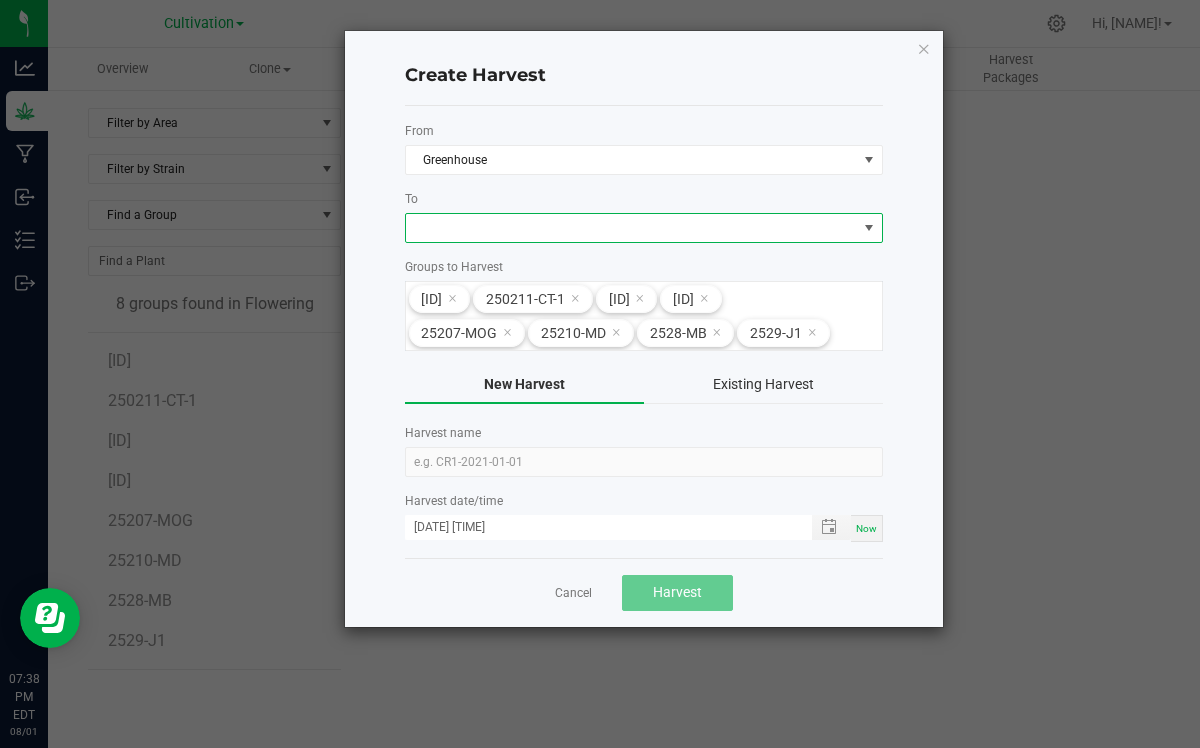click at bounding box center [869, 228] 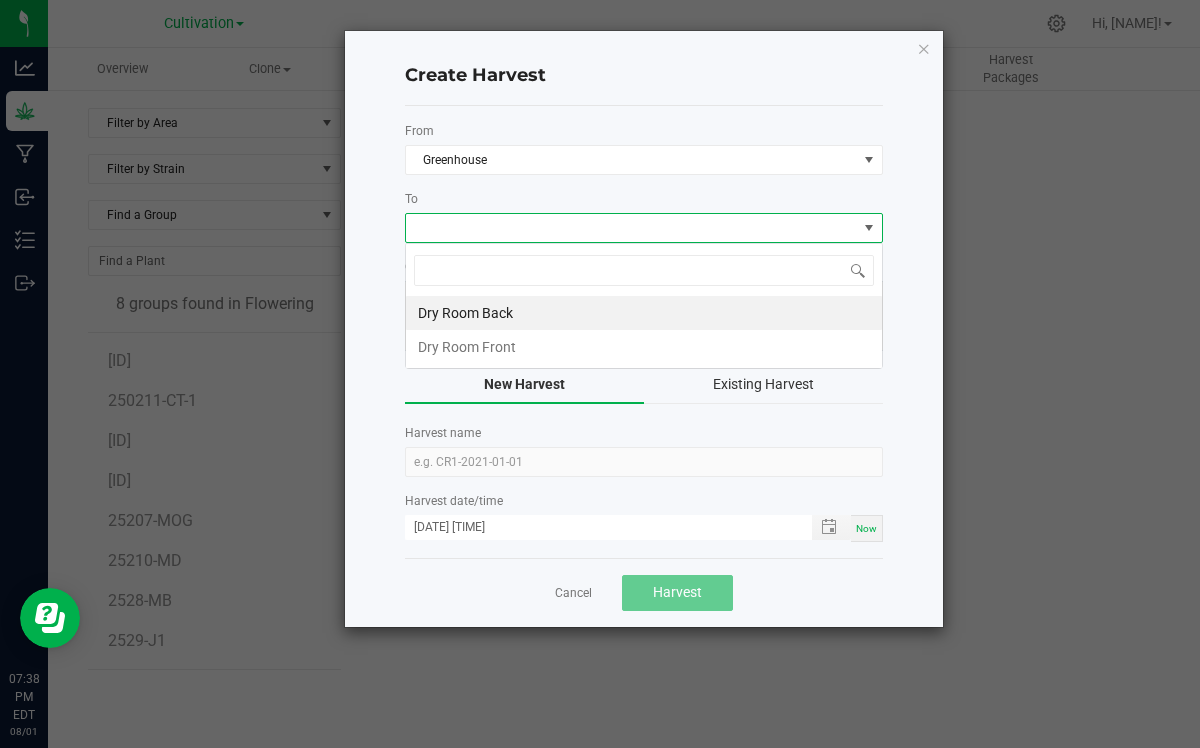 scroll, scrollTop: 99970, scrollLeft: 99522, axis: both 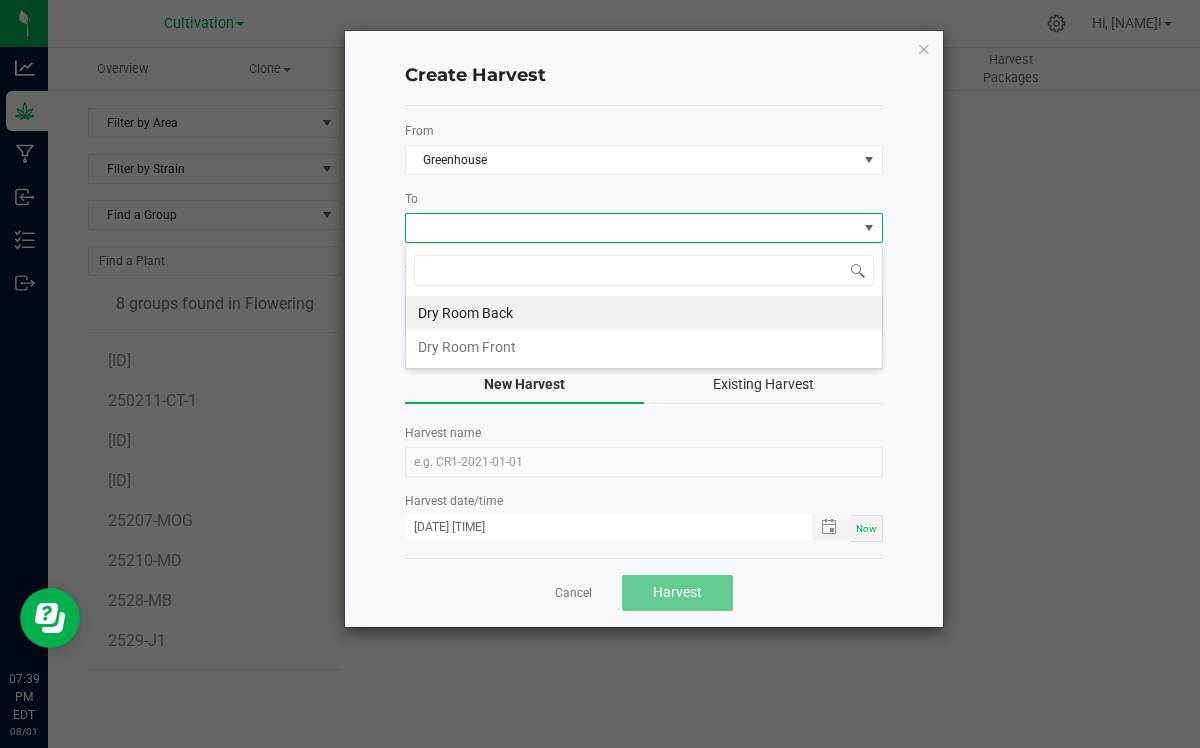 click on "Create Harvest  From  Greenhouse  To   Groups to Harvest  [ID] [ID] [ID] [ID] [ID] [ID] [ID] [ID]  New Harvest   Existing Harvest   Harvest name   Harvest date/time  [DATE] [TIME] Now  Cancel   Harvest" 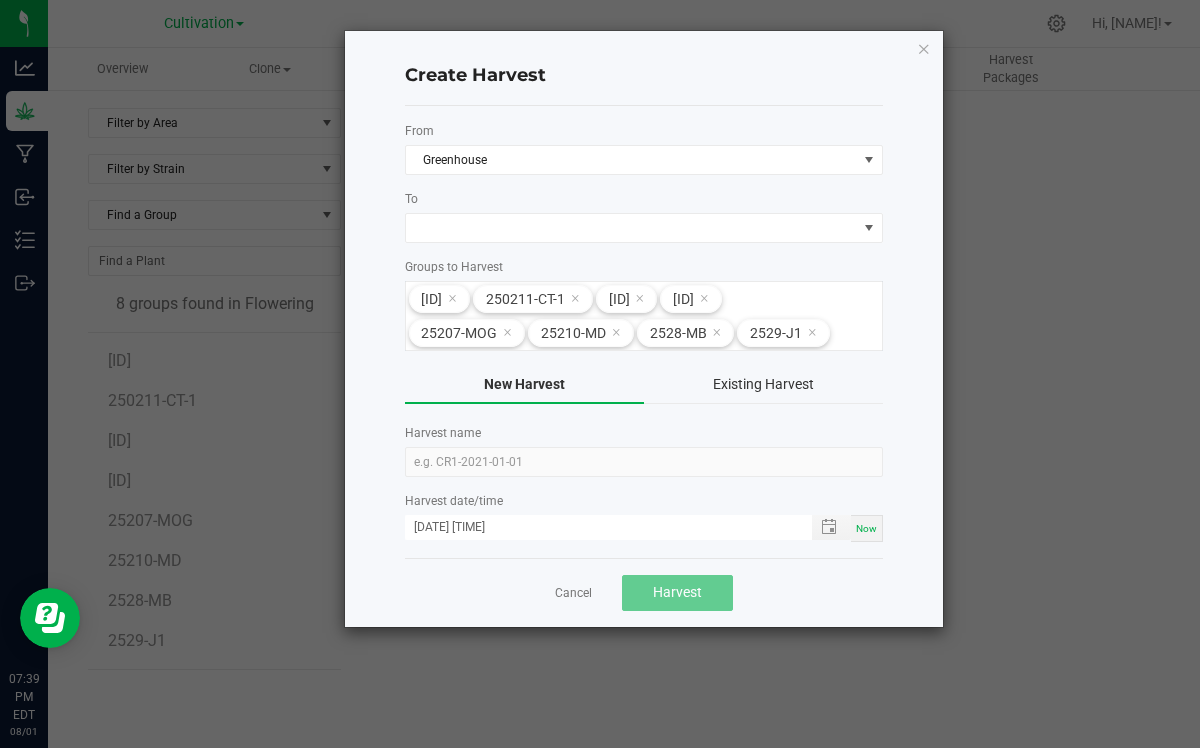 click on "Existing Harvest" 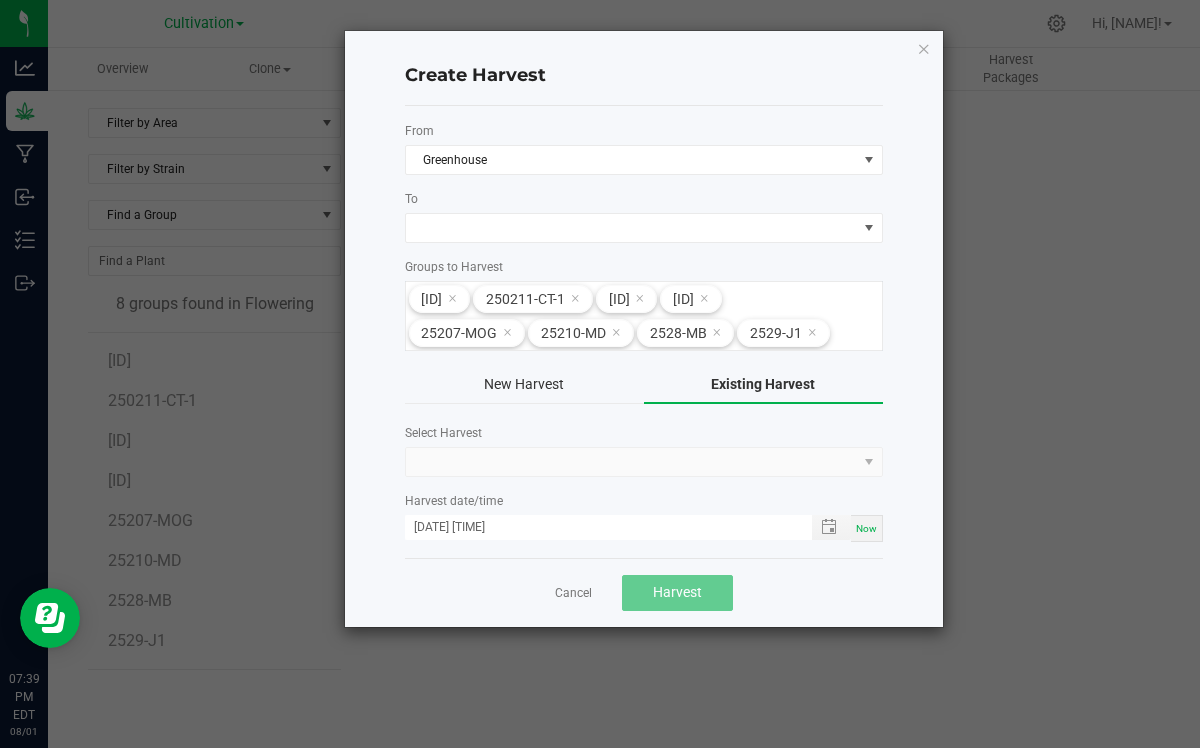 click at bounding box center [644, 462] 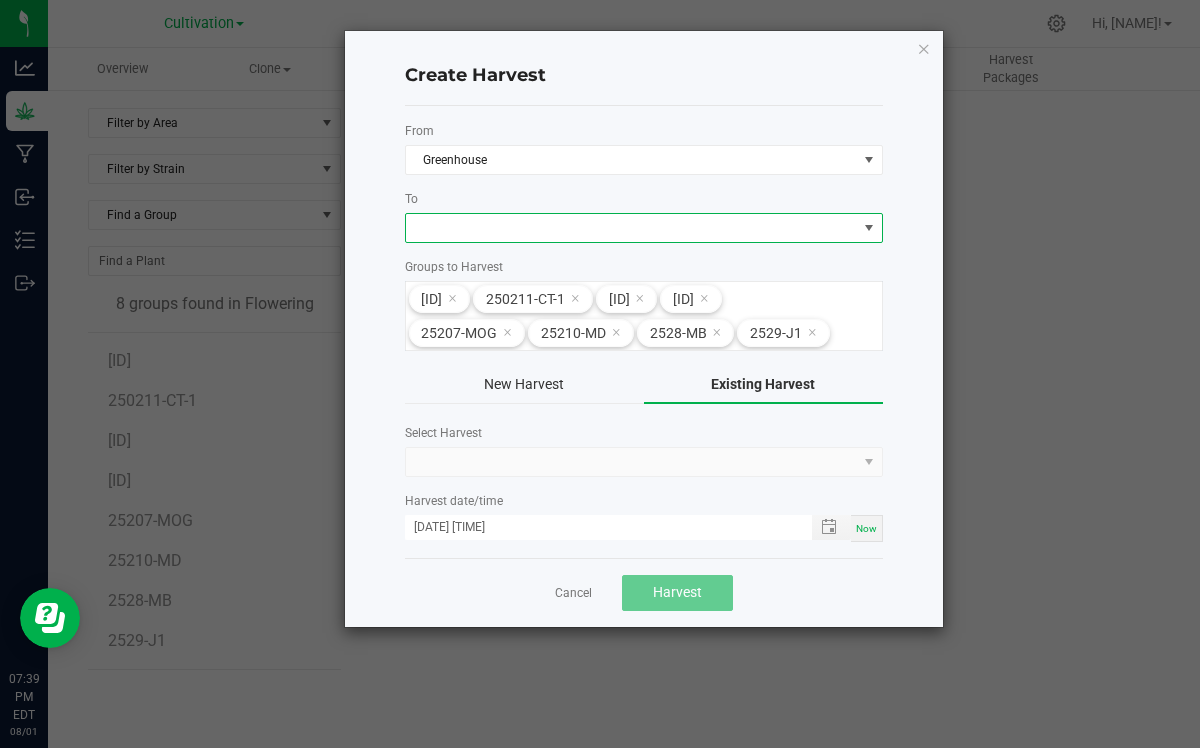 click at bounding box center [869, 228] 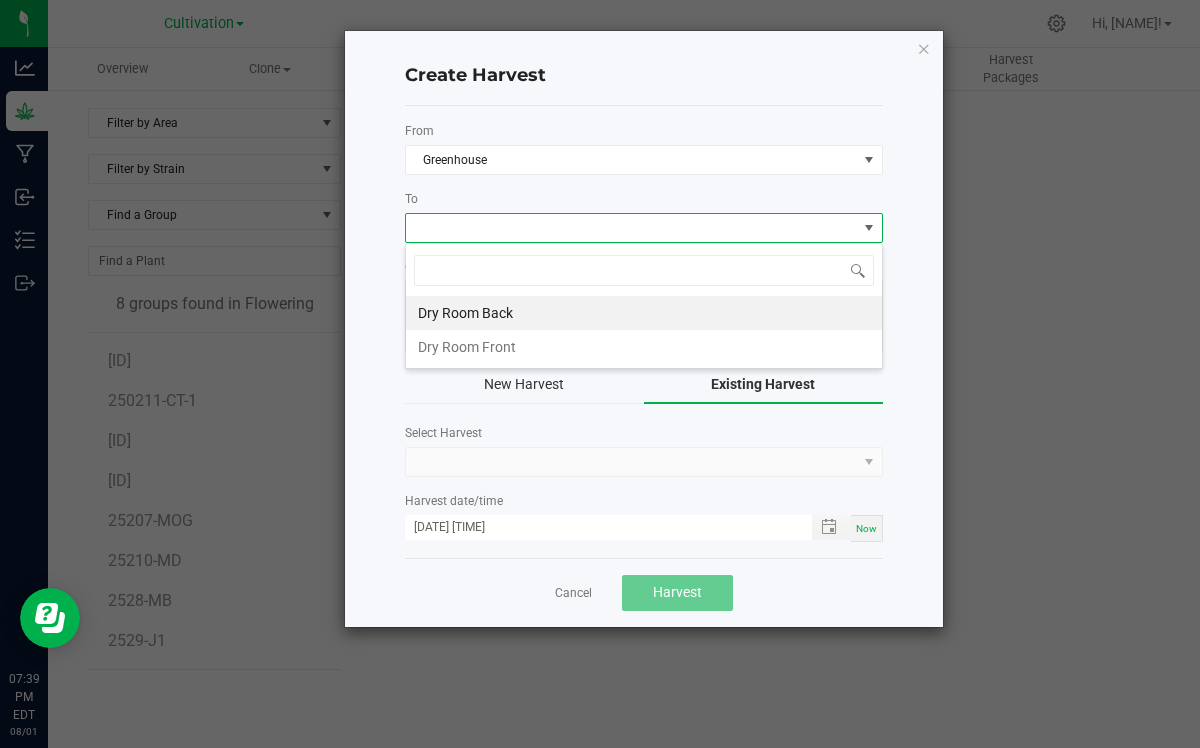 scroll, scrollTop: 99970, scrollLeft: 99522, axis: both 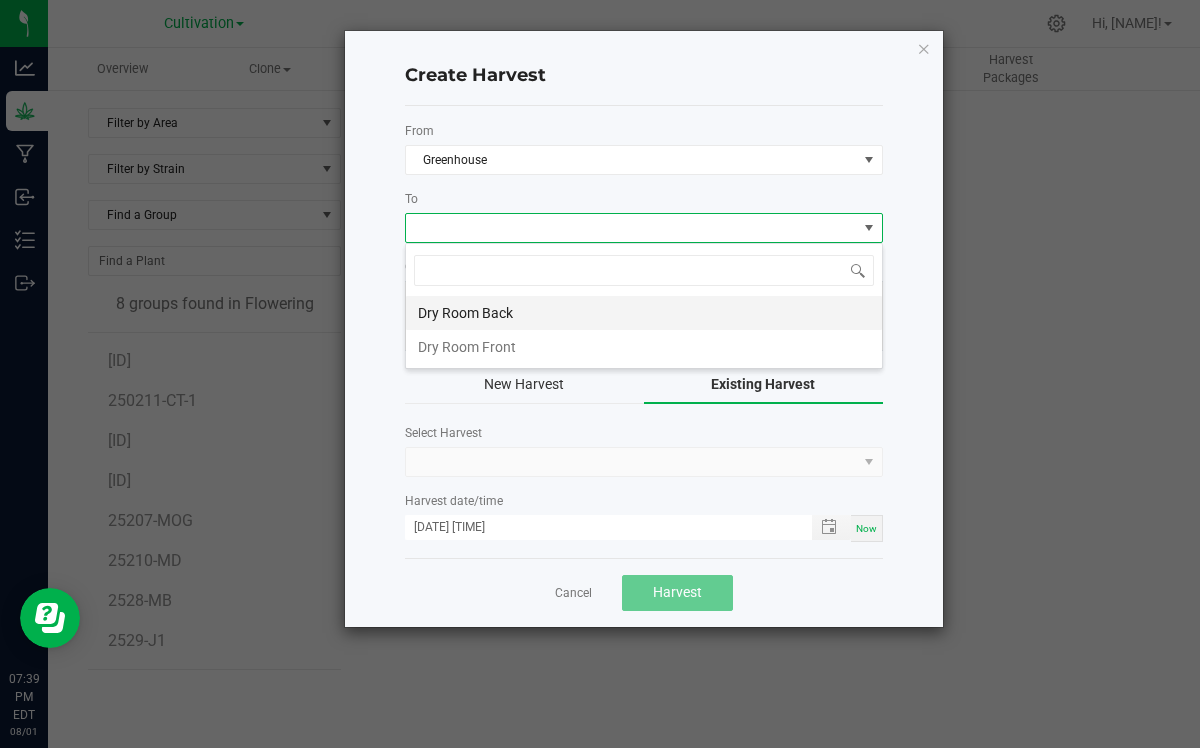click on "Dry Room Back" at bounding box center [644, 313] 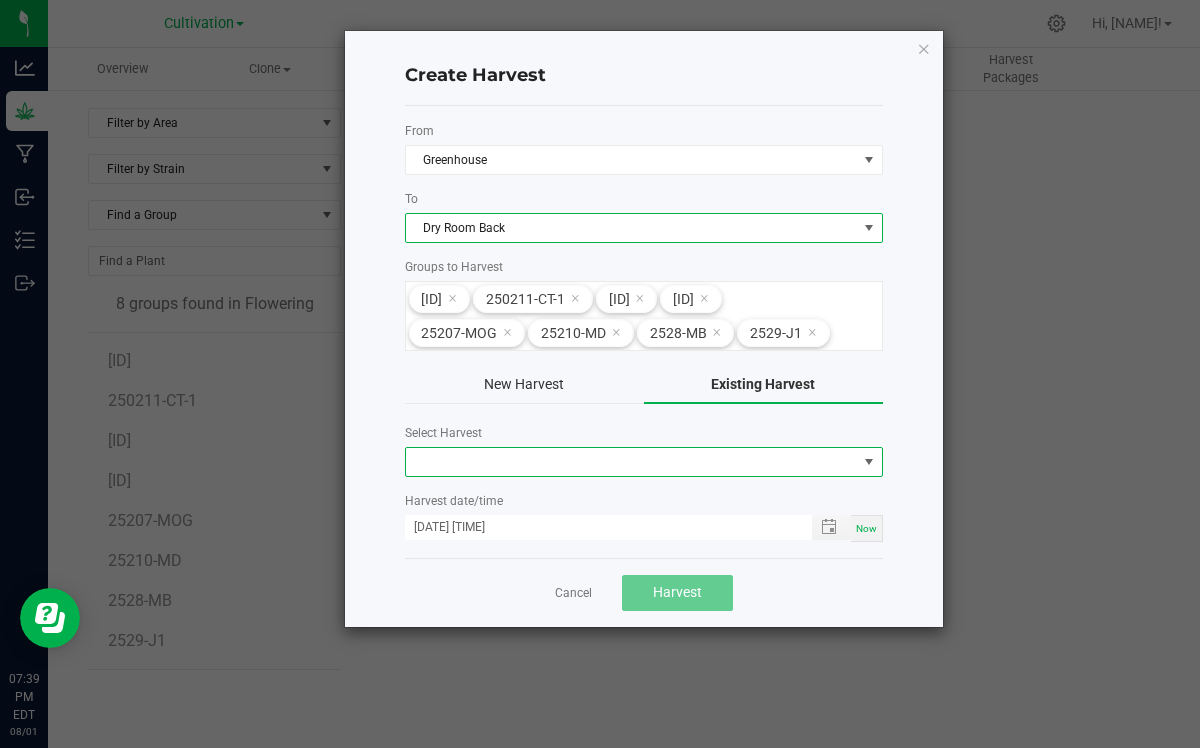 click at bounding box center (869, 462) 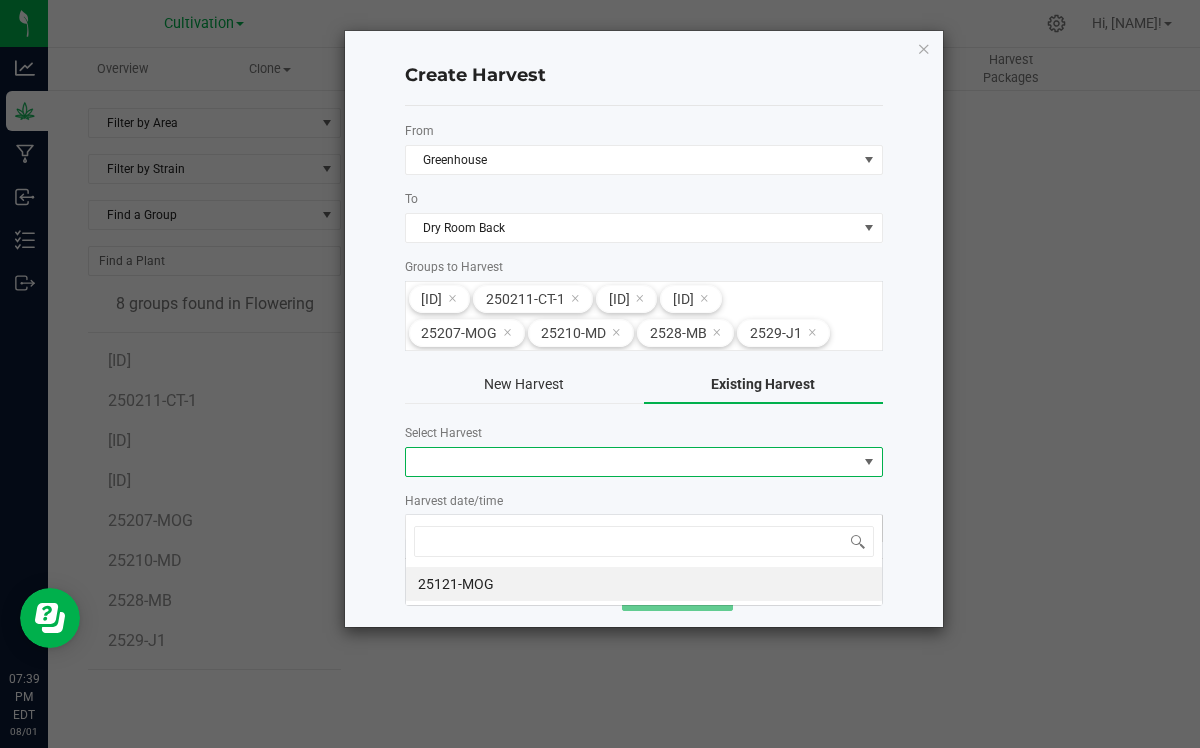 scroll, scrollTop: 99970, scrollLeft: 99522, axis: both 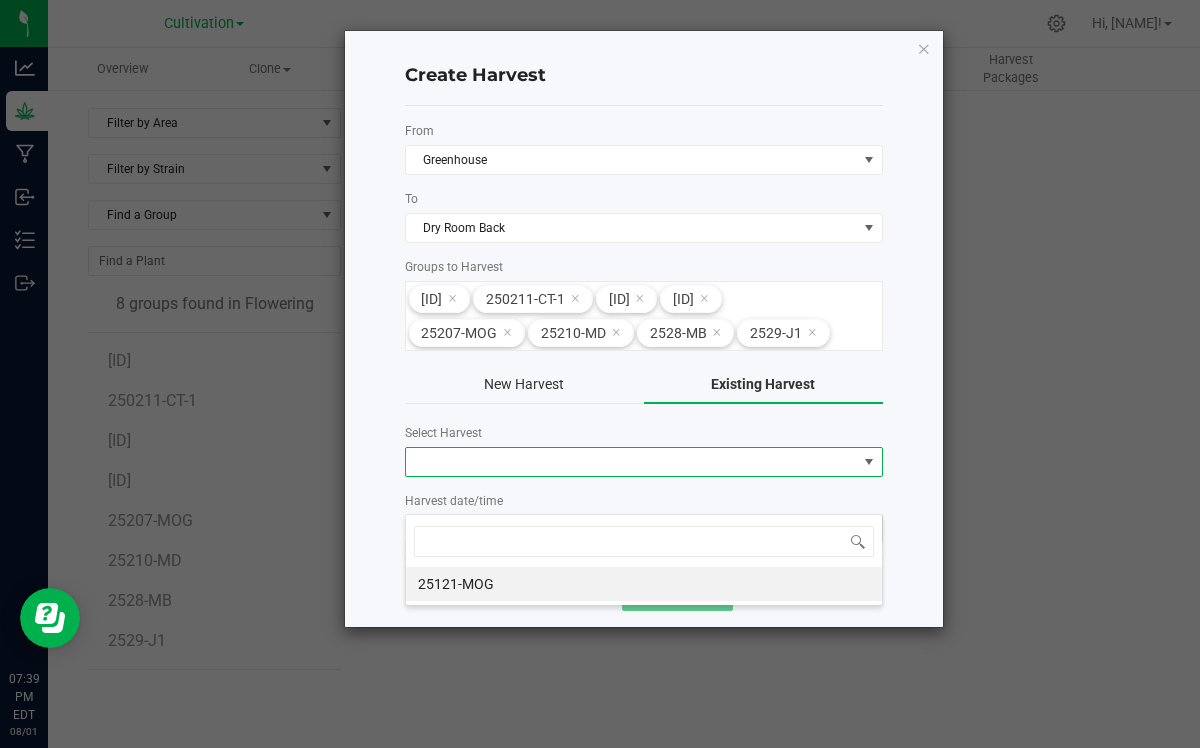 click at bounding box center (869, 462) 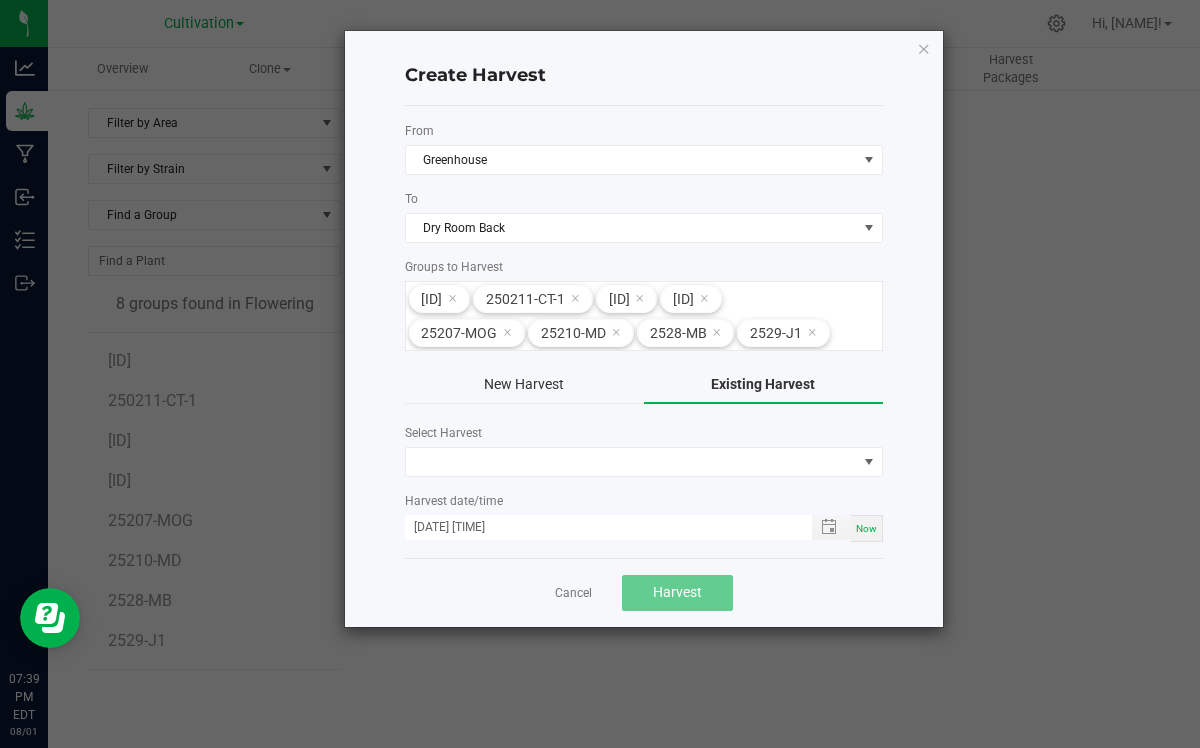 click on "New Harvest" 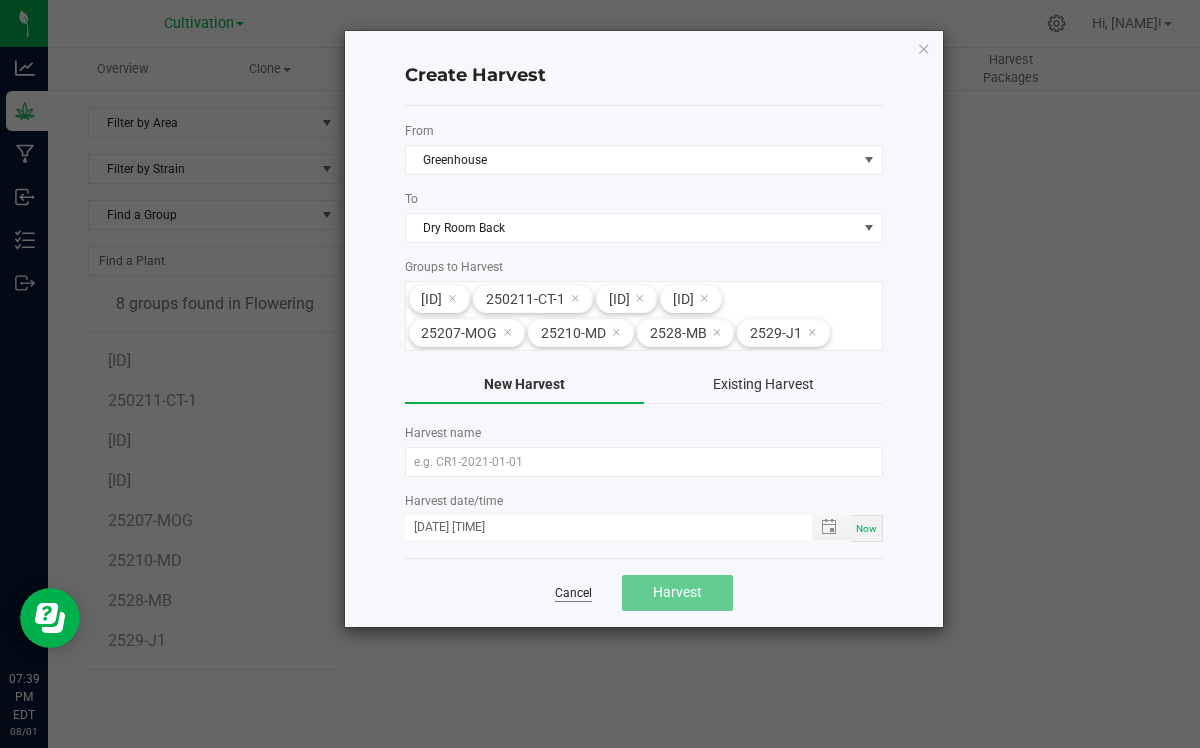 click on "Cancel" 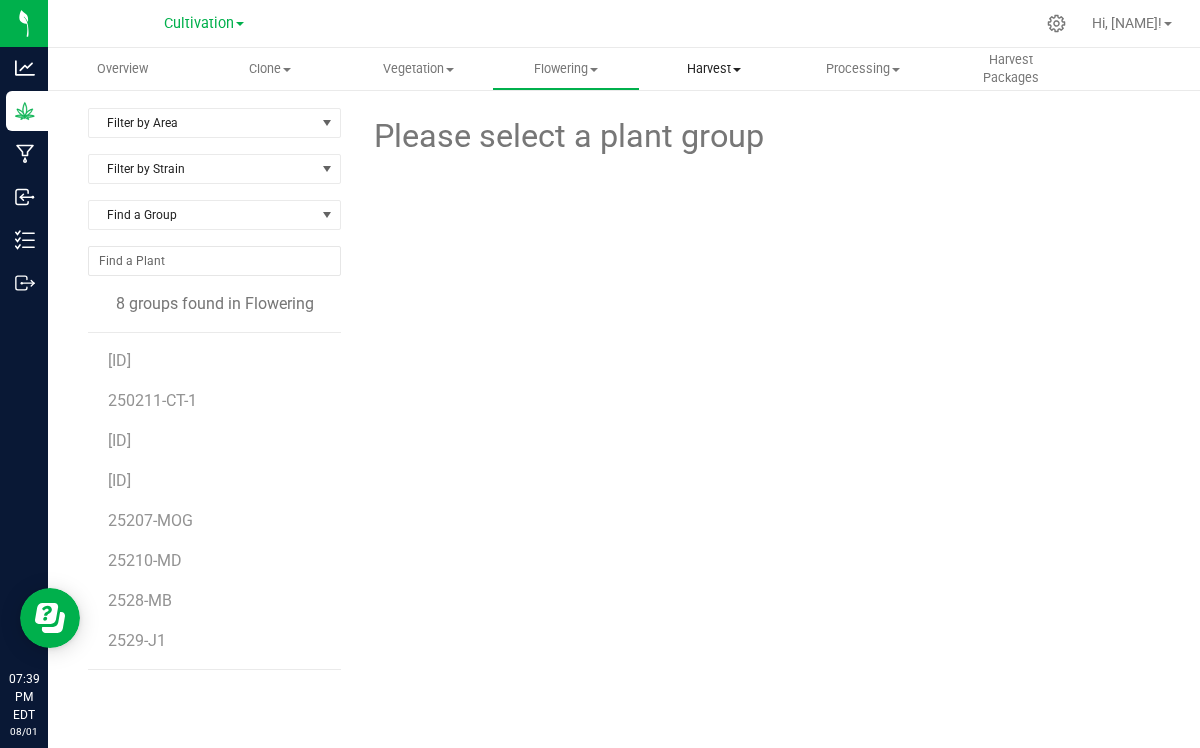 click on "Harvest" at bounding box center (714, 69) 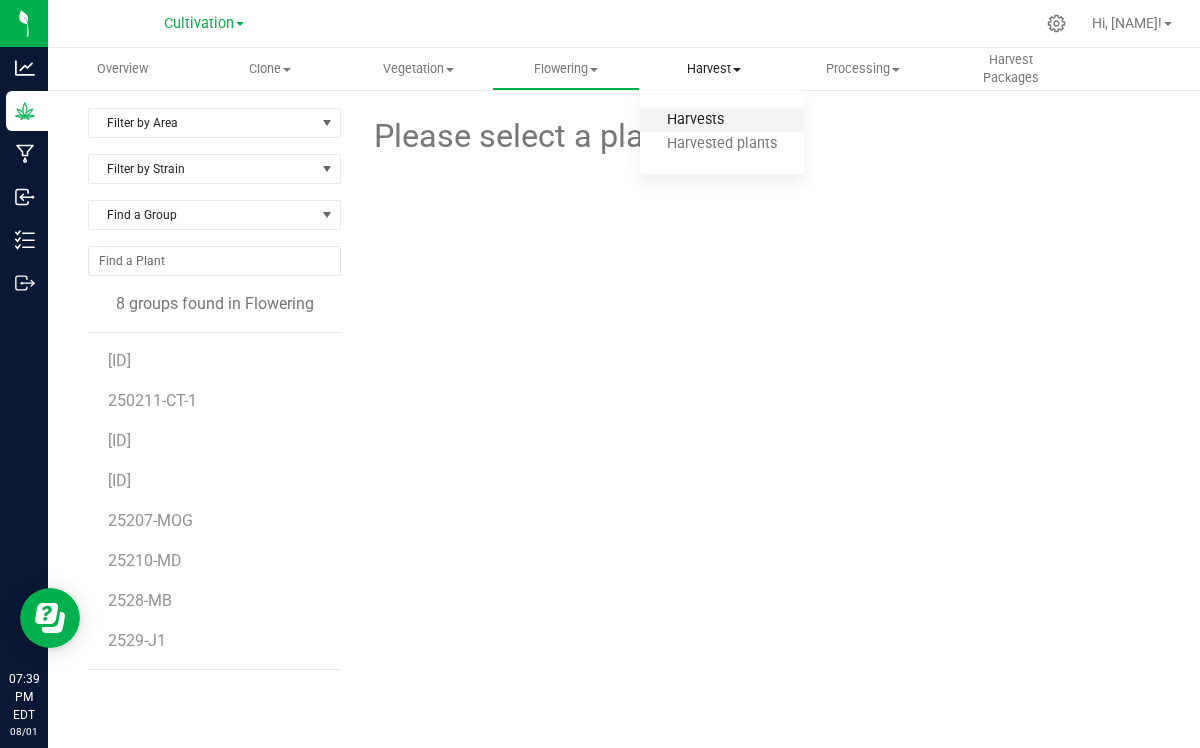 click on "Harvests" at bounding box center (695, 120) 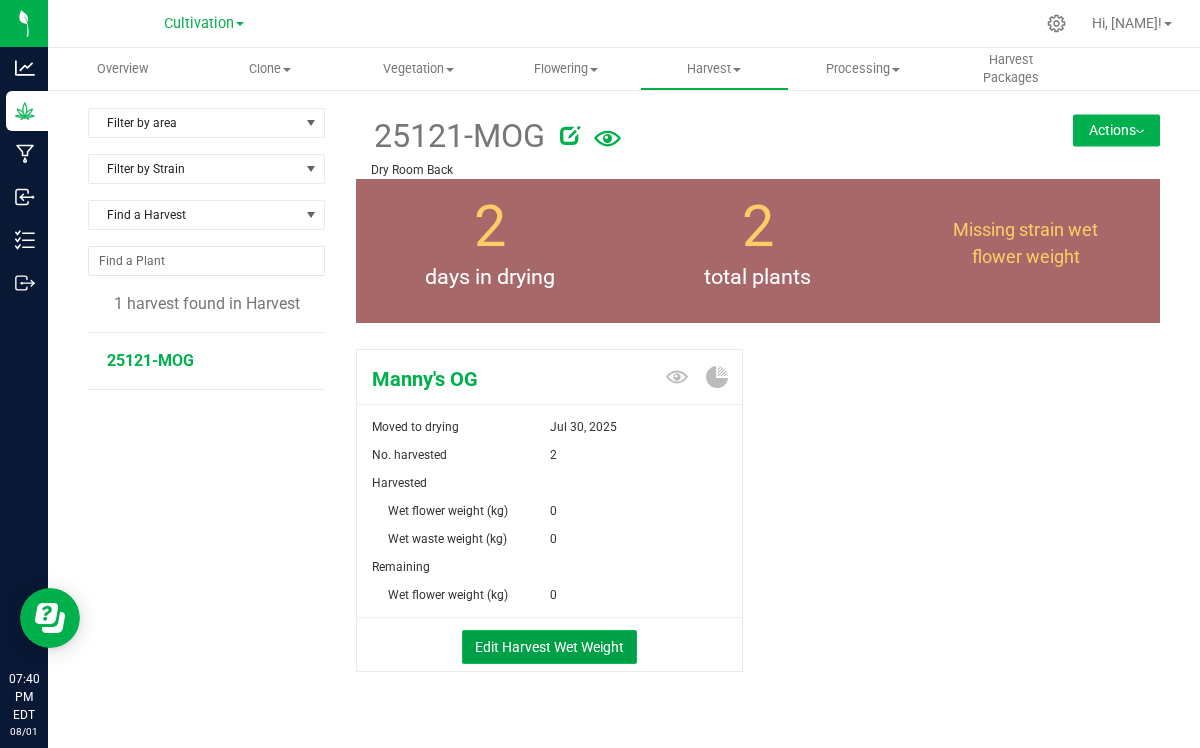click on "Edit Harvest Wet Weight" at bounding box center [549, 647] 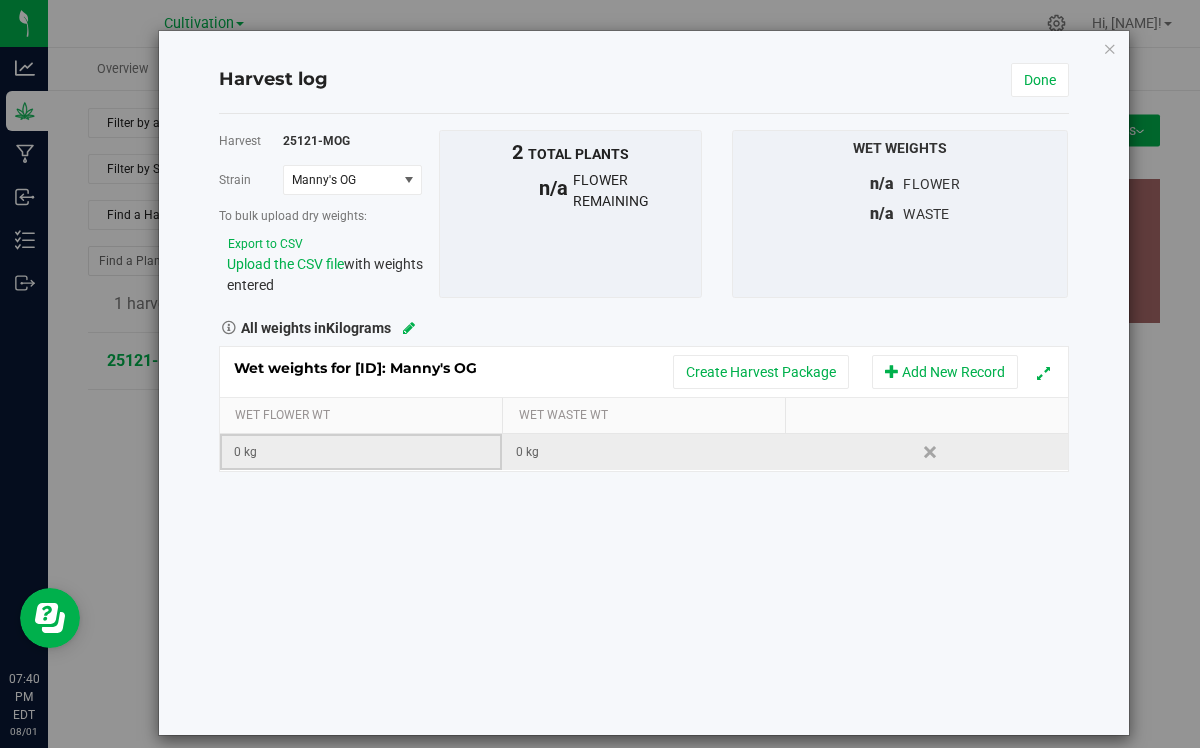 click on "0 kg" at bounding box center (367, 452) 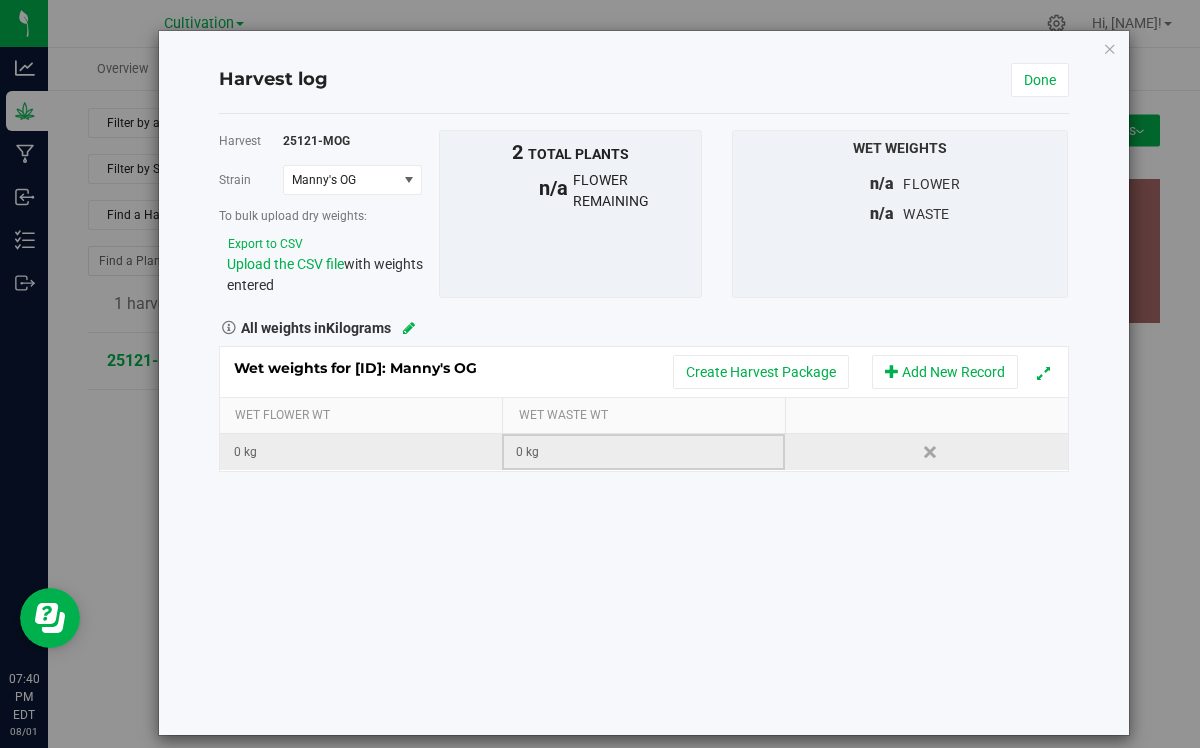 click on "0 kg" at bounding box center (649, 452) 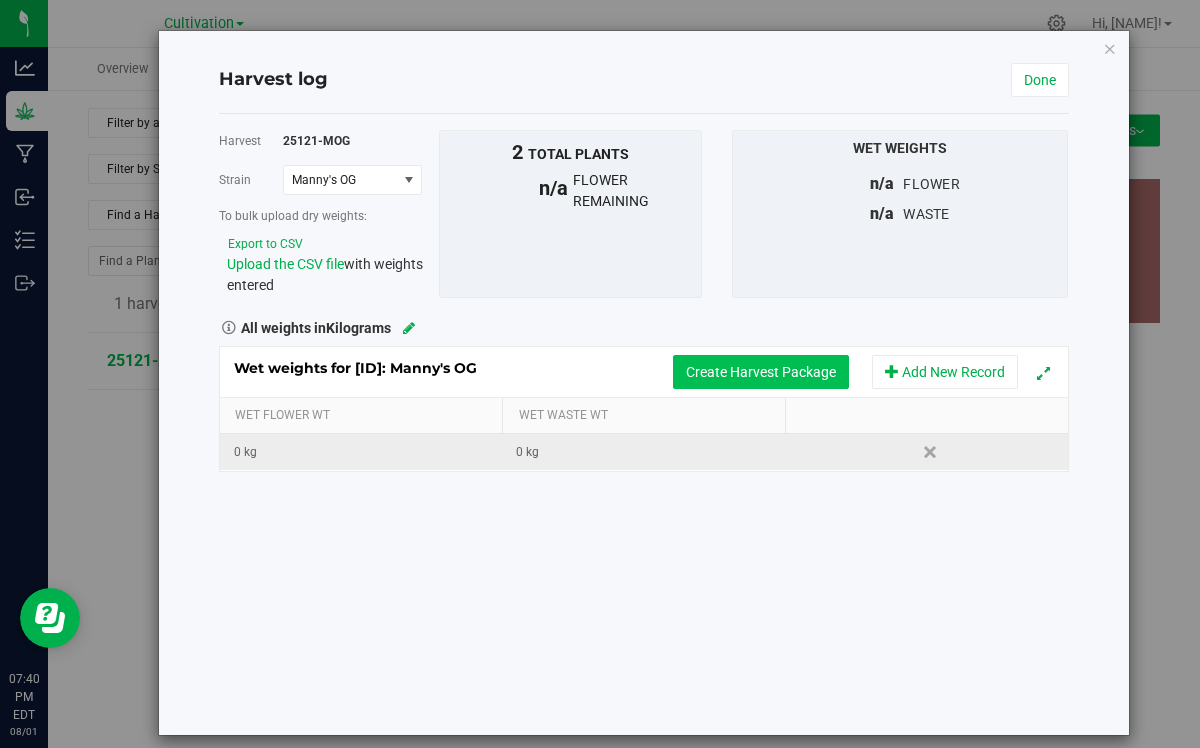 click on "Create Harvest Package" at bounding box center [761, 372] 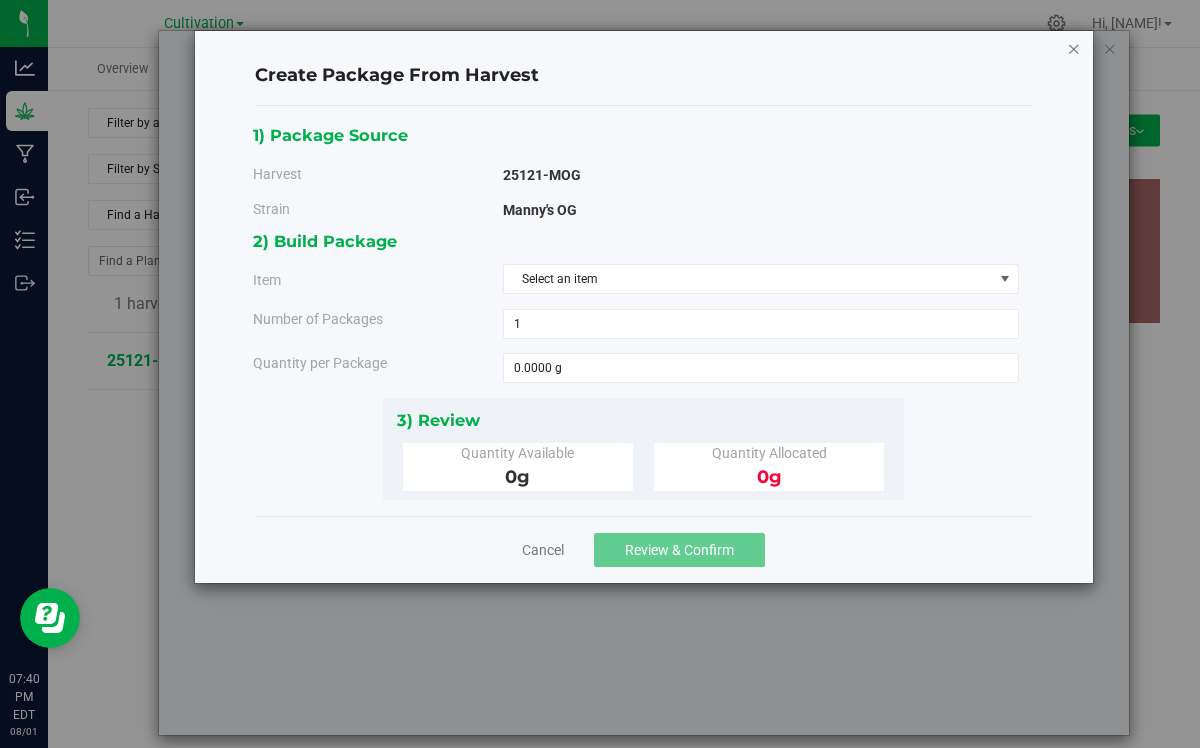 click at bounding box center [1074, 48] 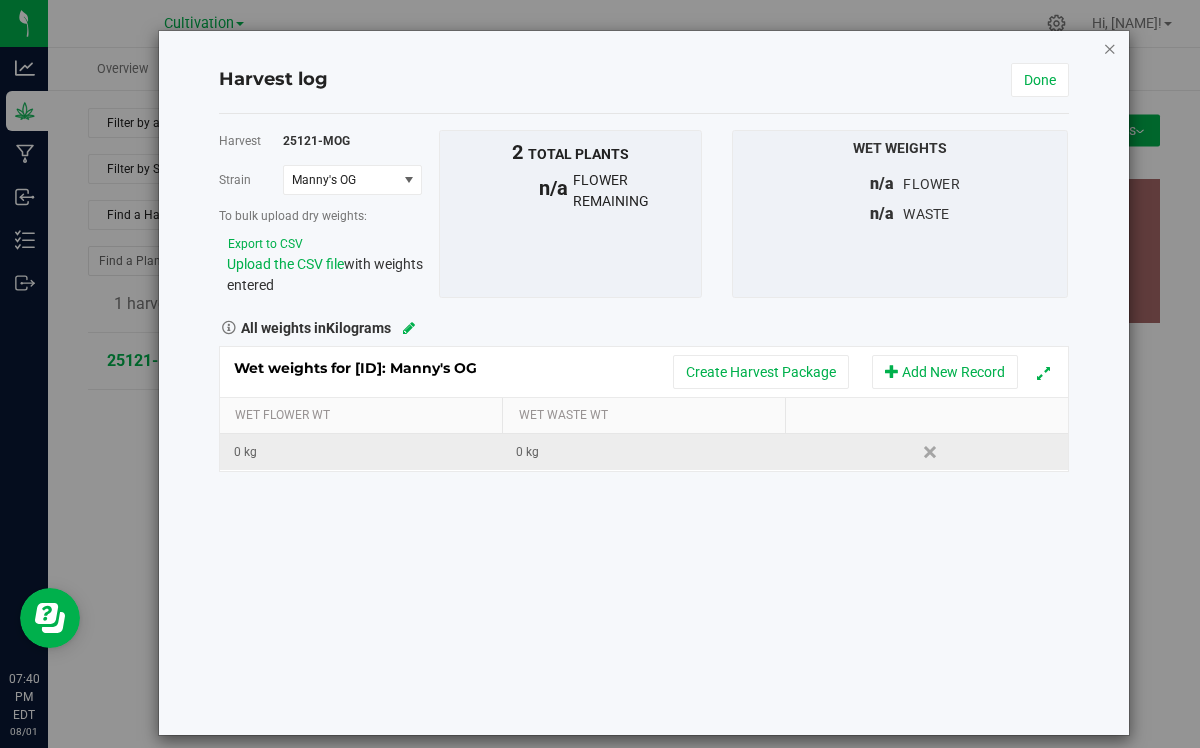 click at bounding box center (1110, 48) 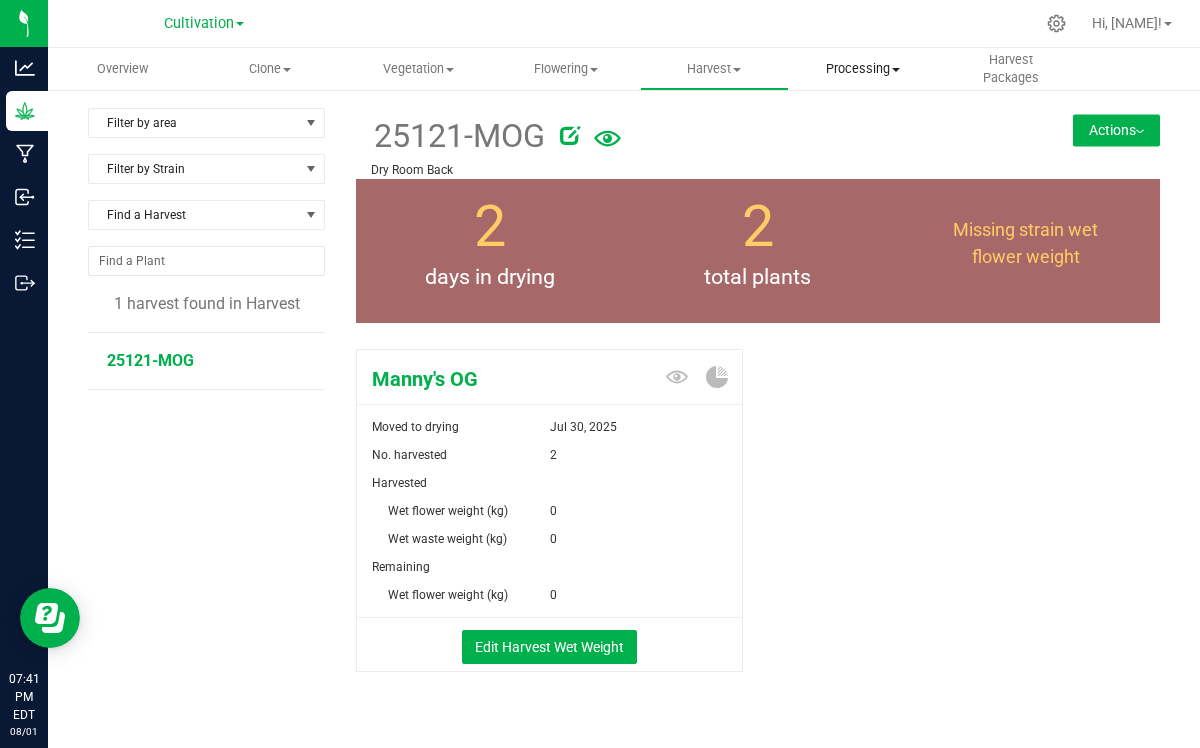 click on "Processing" at bounding box center (863, 69) 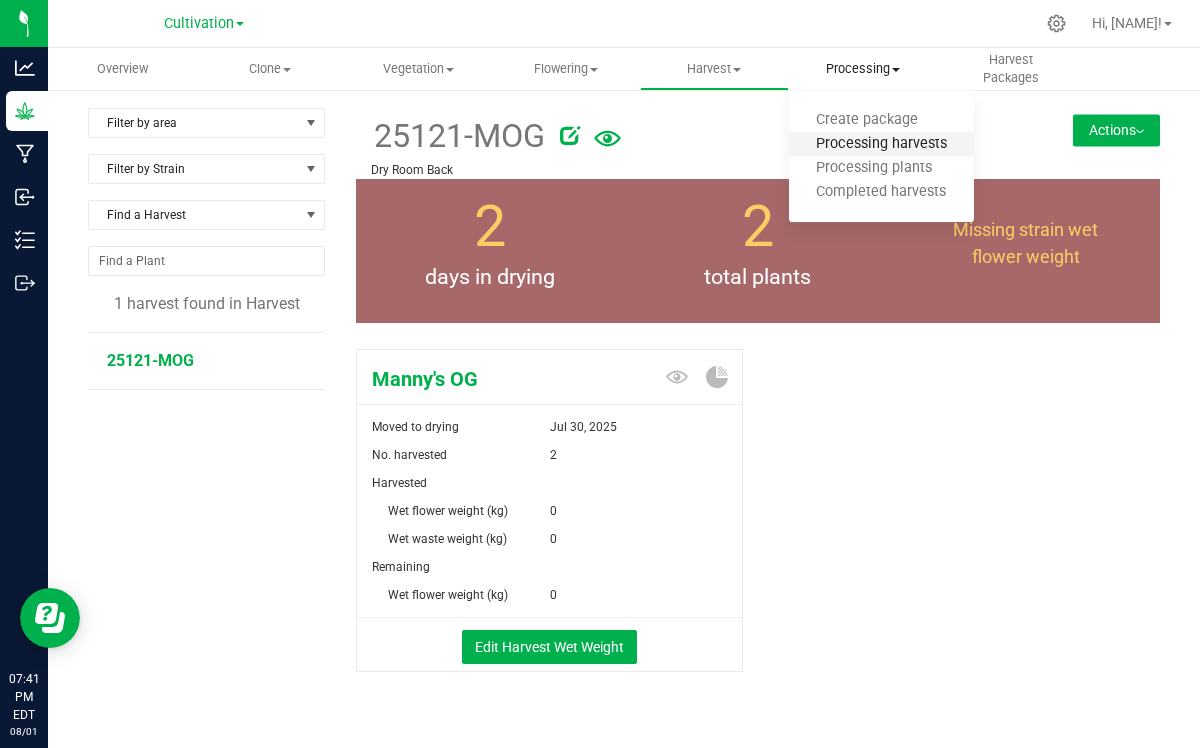 click on "Processing harvests" at bounding box center [881, 144] 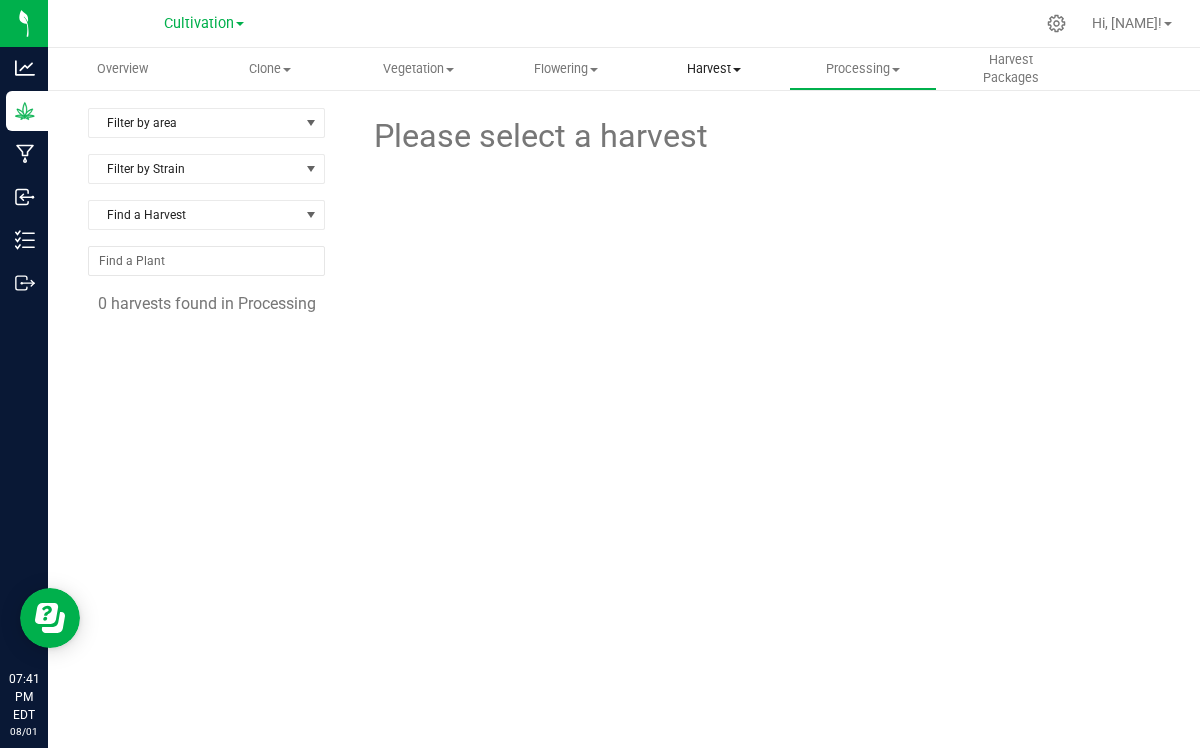 click on "Harvest" at bounding box center [714, 69] 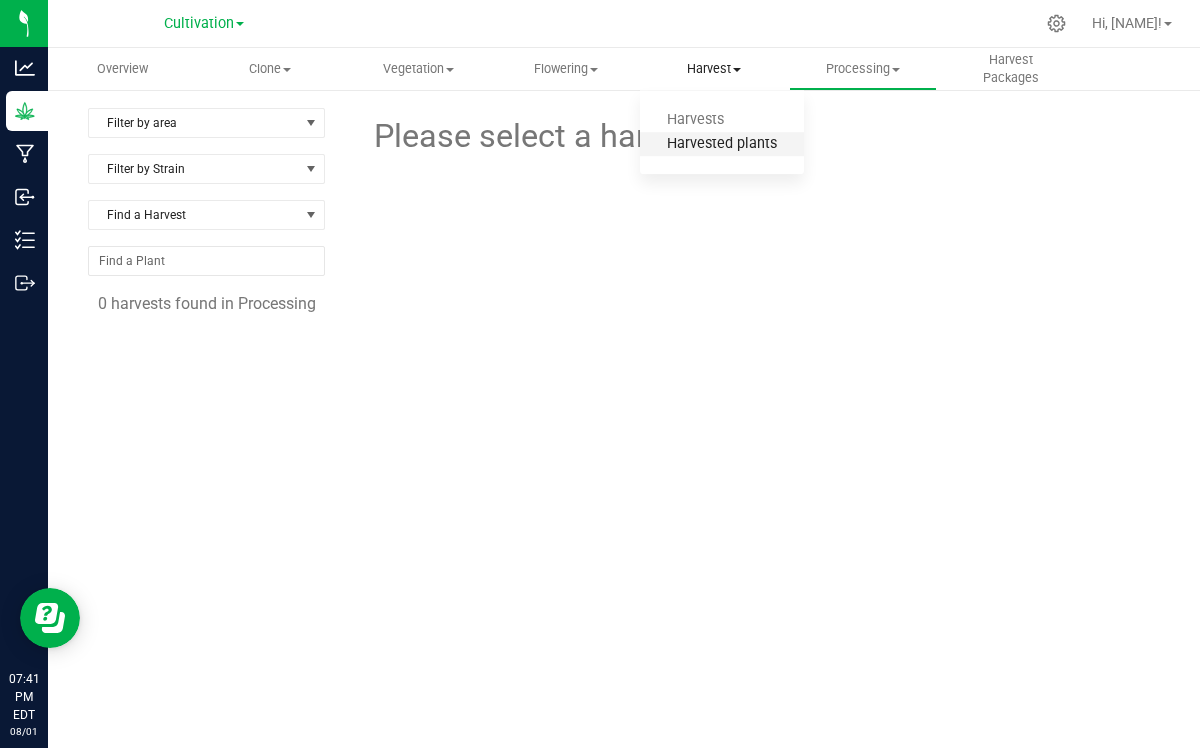 click on "Harvested plants" at bounding box center [722, 144] 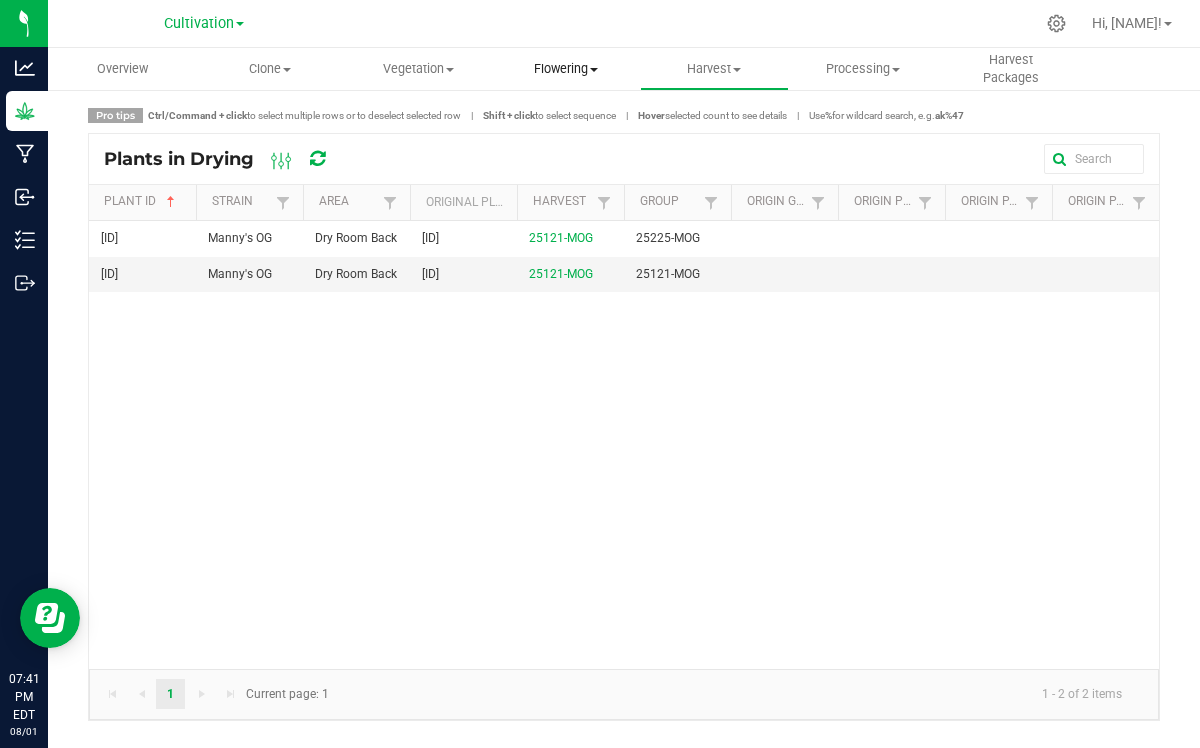 click on "Flowering" at bounding box center [566, 69] 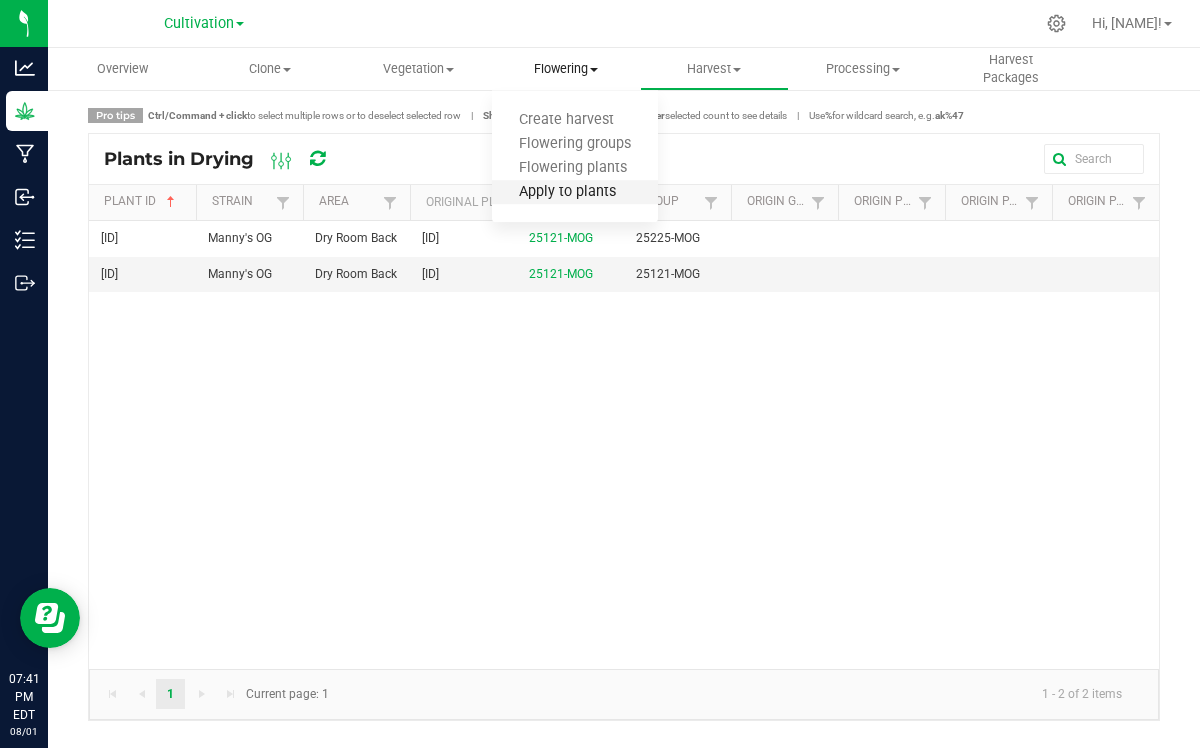 click on "Apply to plants" at bounding box center (567, 192) 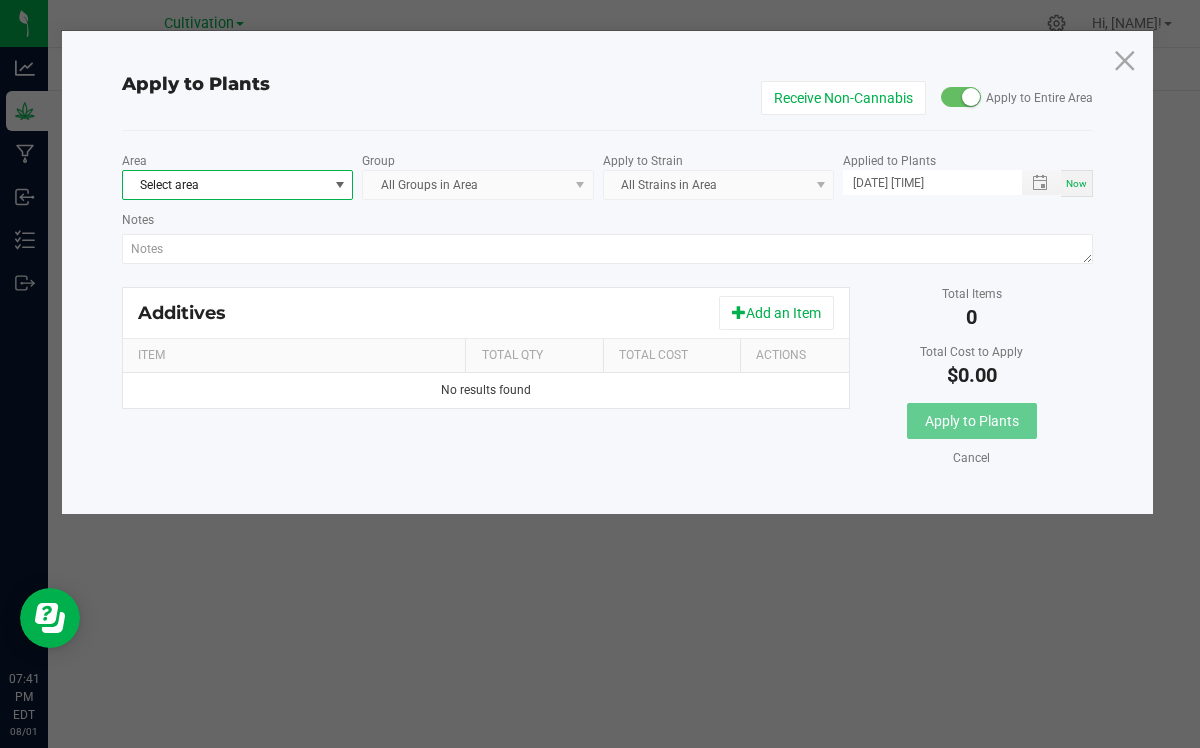 click at bounding box center (340, 185) 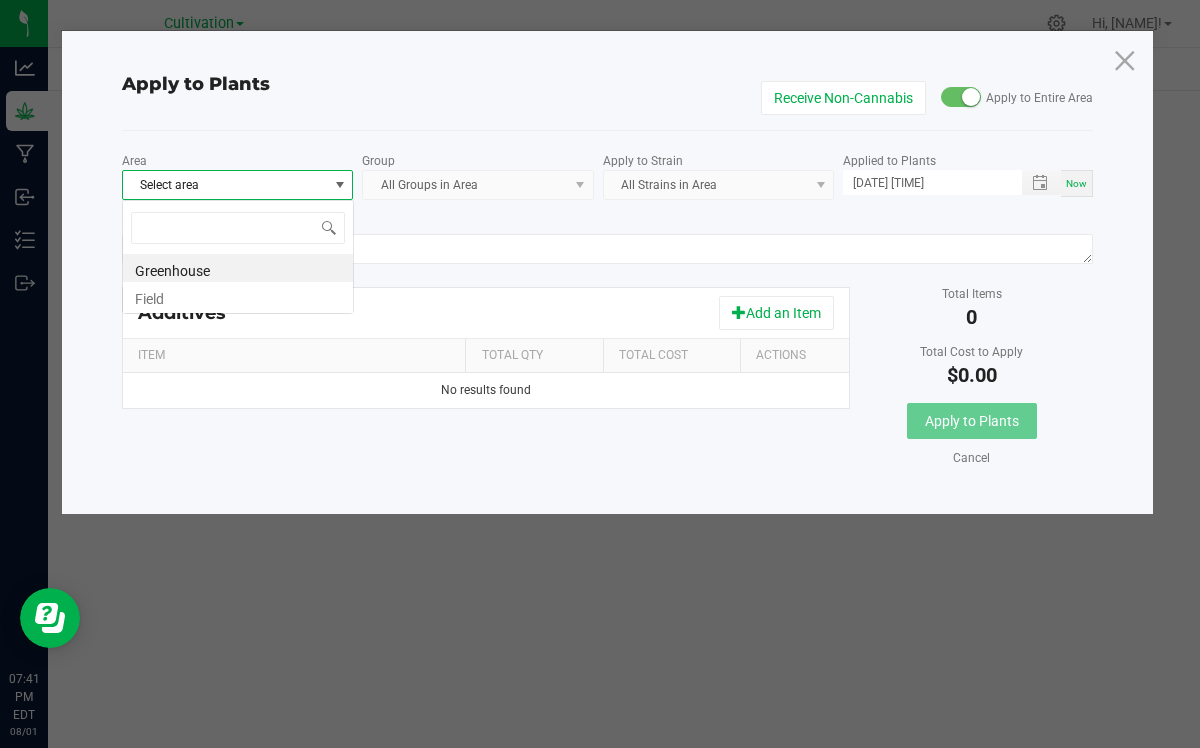 scroll, scrollTop: 99970, scrollLeft: 99768, axis: both 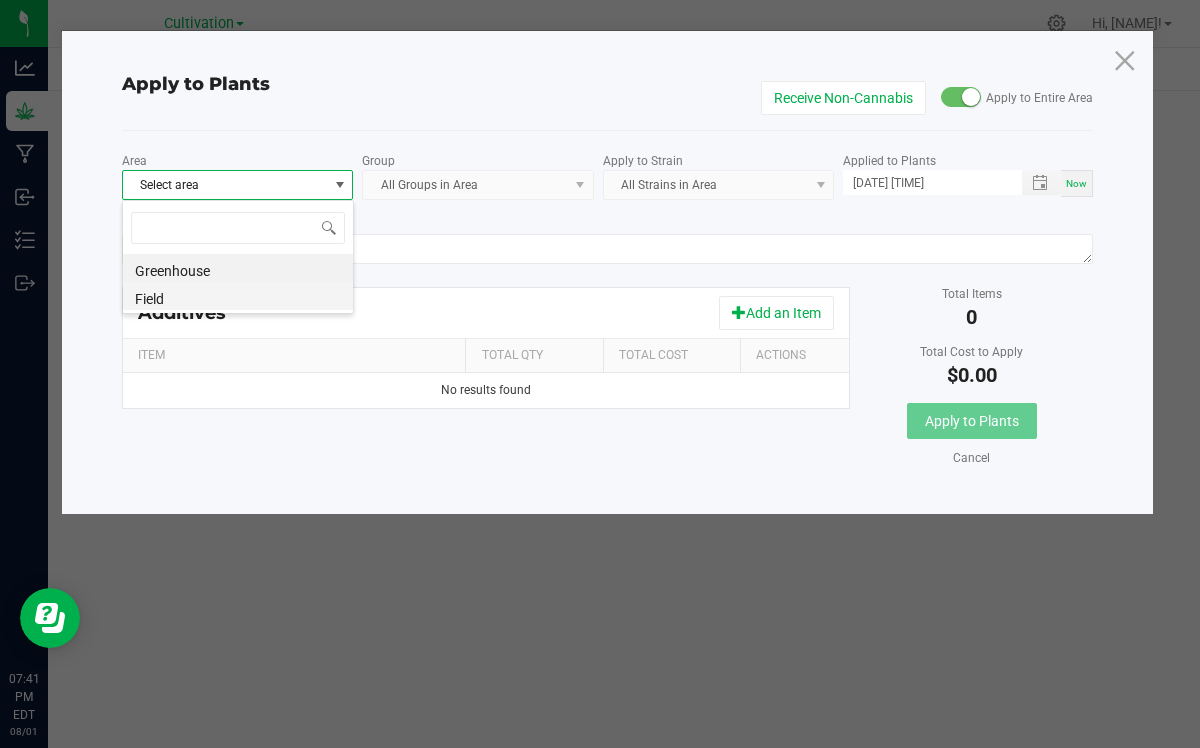 click on "Field" at bounding box center (238, 296) 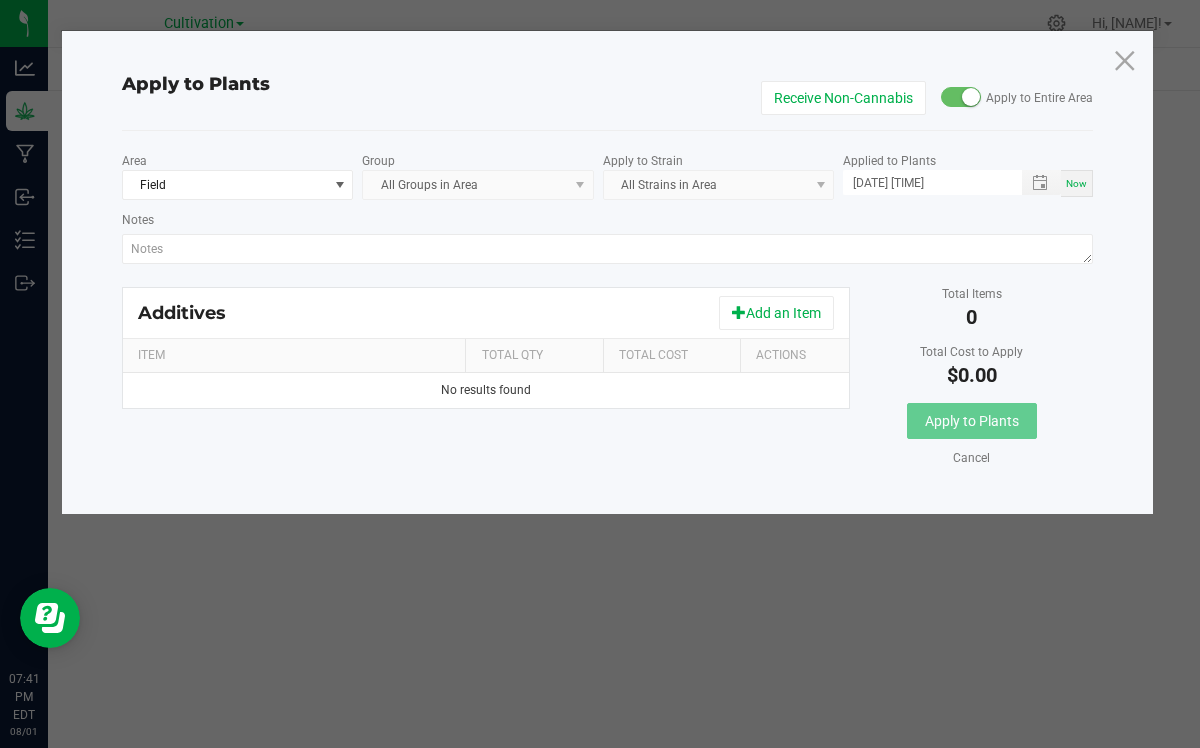 click on "All Groups in Area" 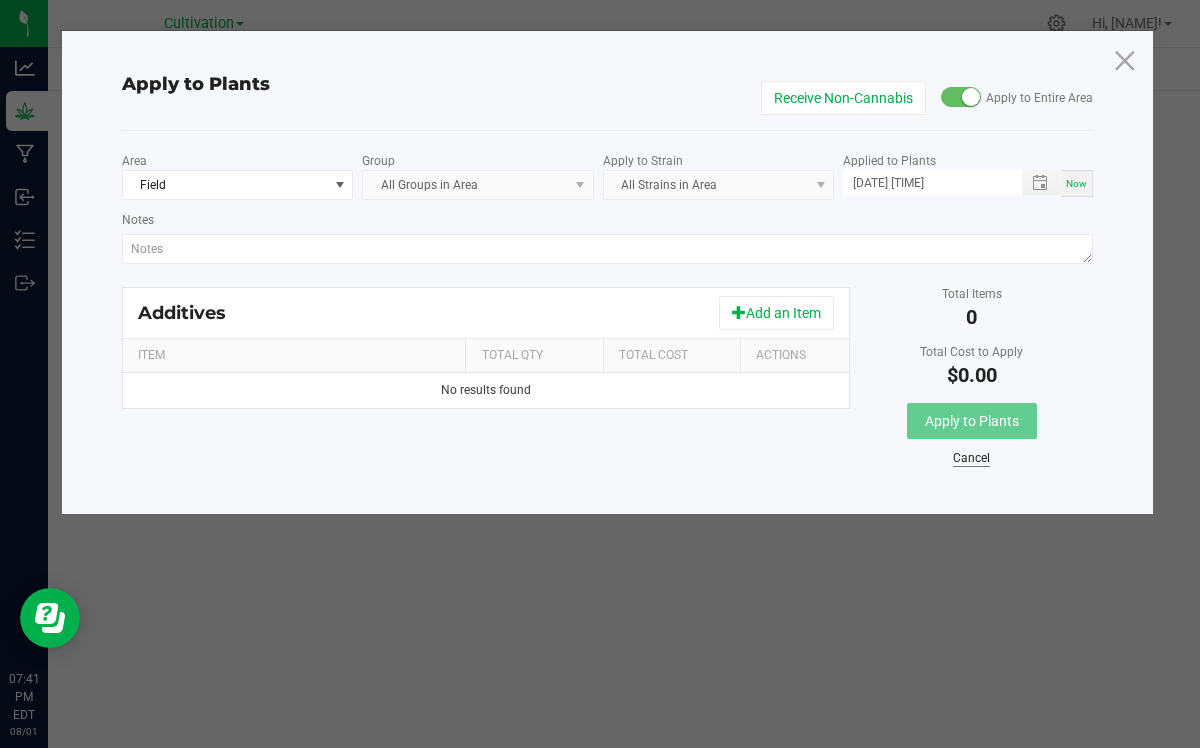 click on "Cancel" 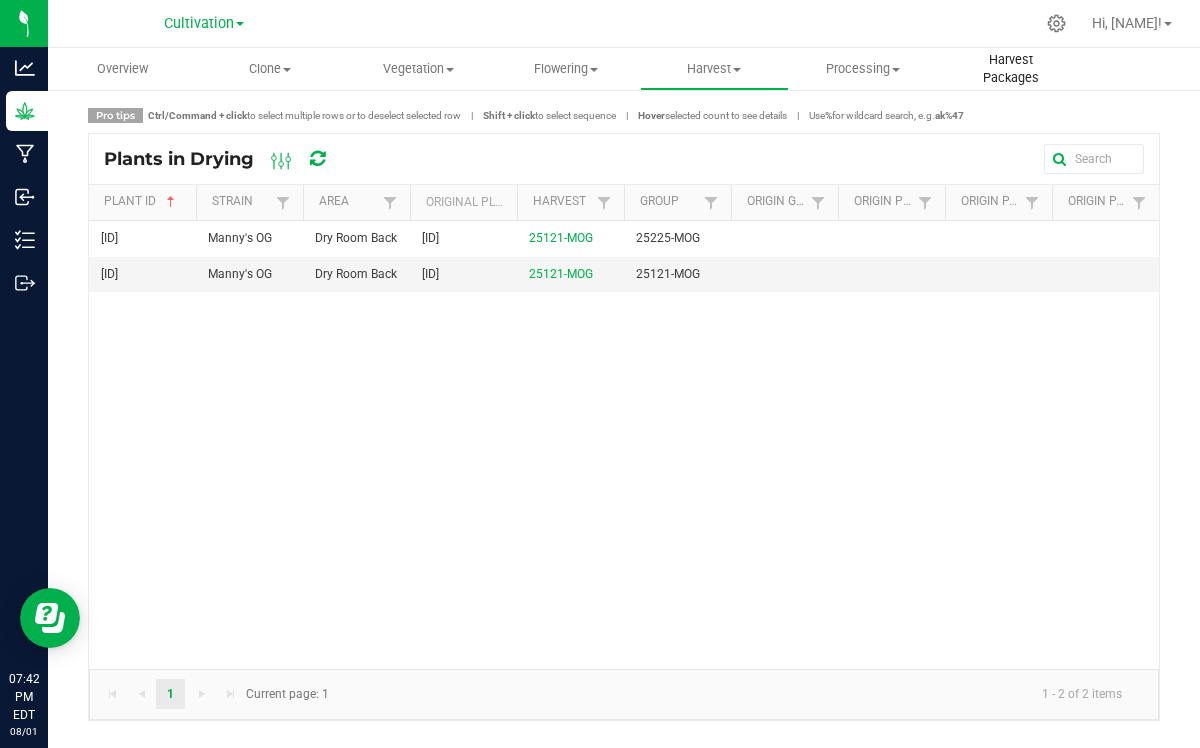 click on "Harvest Packages" at bounding box center (1011, 69) 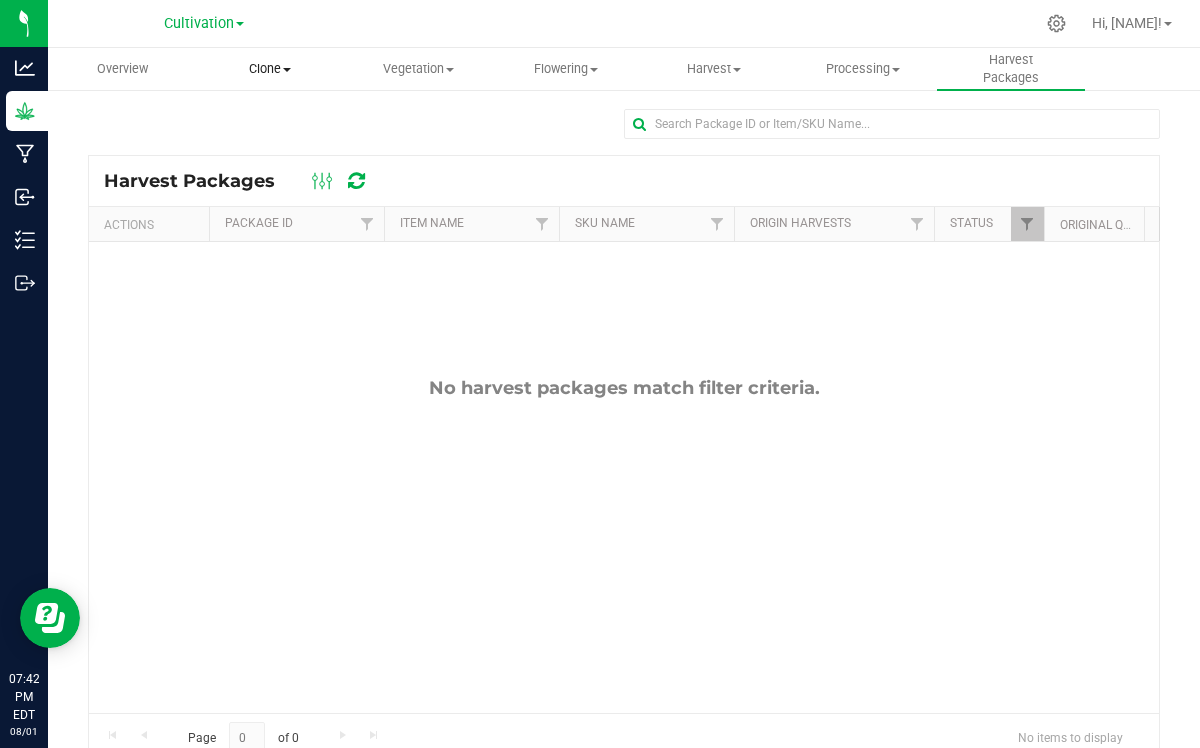 click at bounding box center [287, 70] 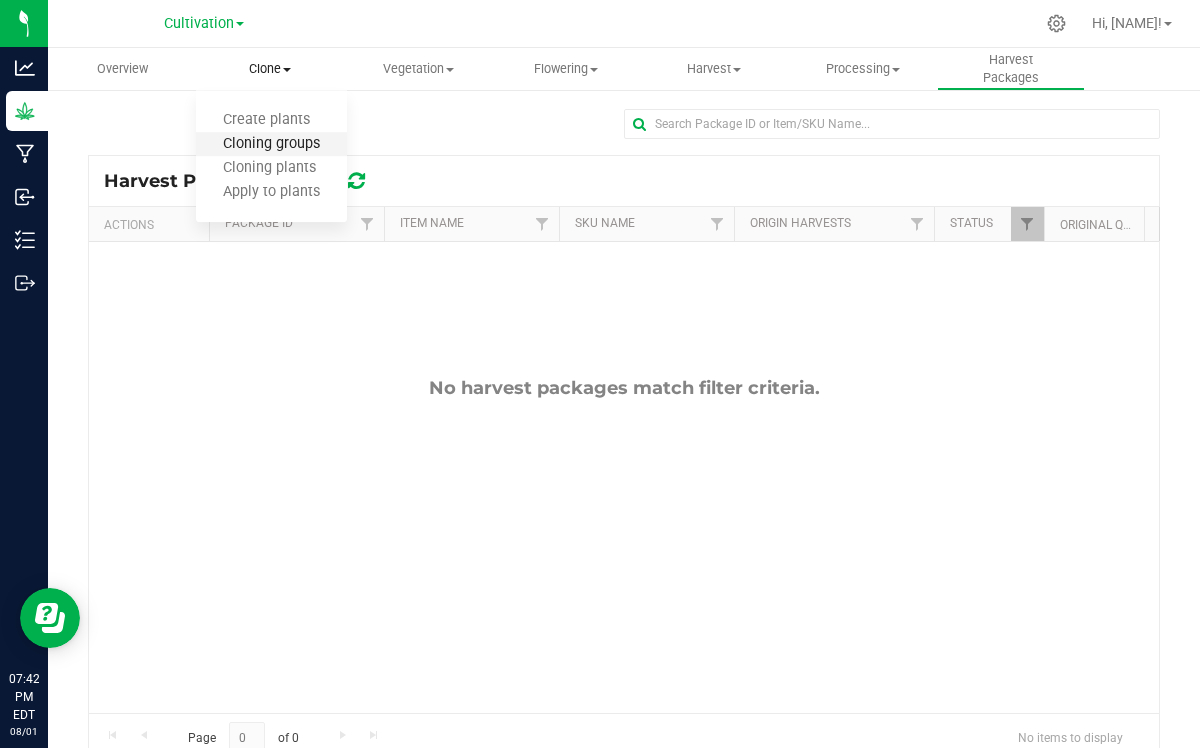 click on "Cloning groups" at bounding box center [271, 144] 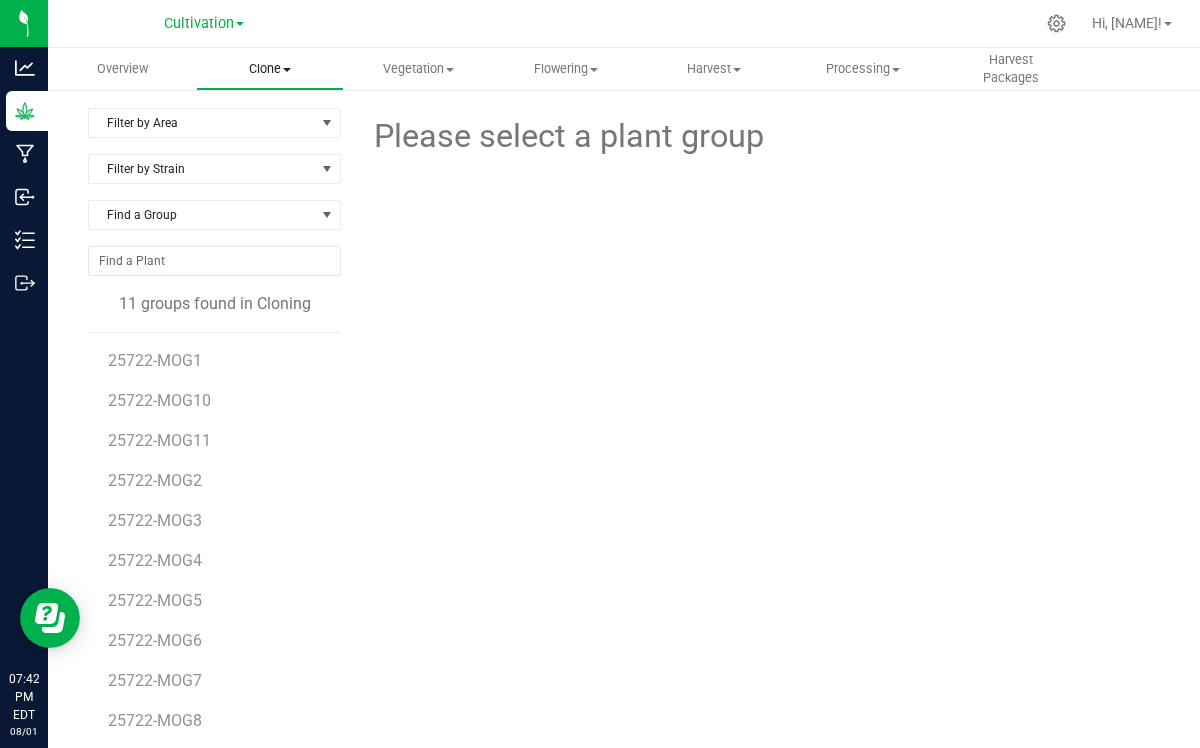 click at bounding box center (287, 70) 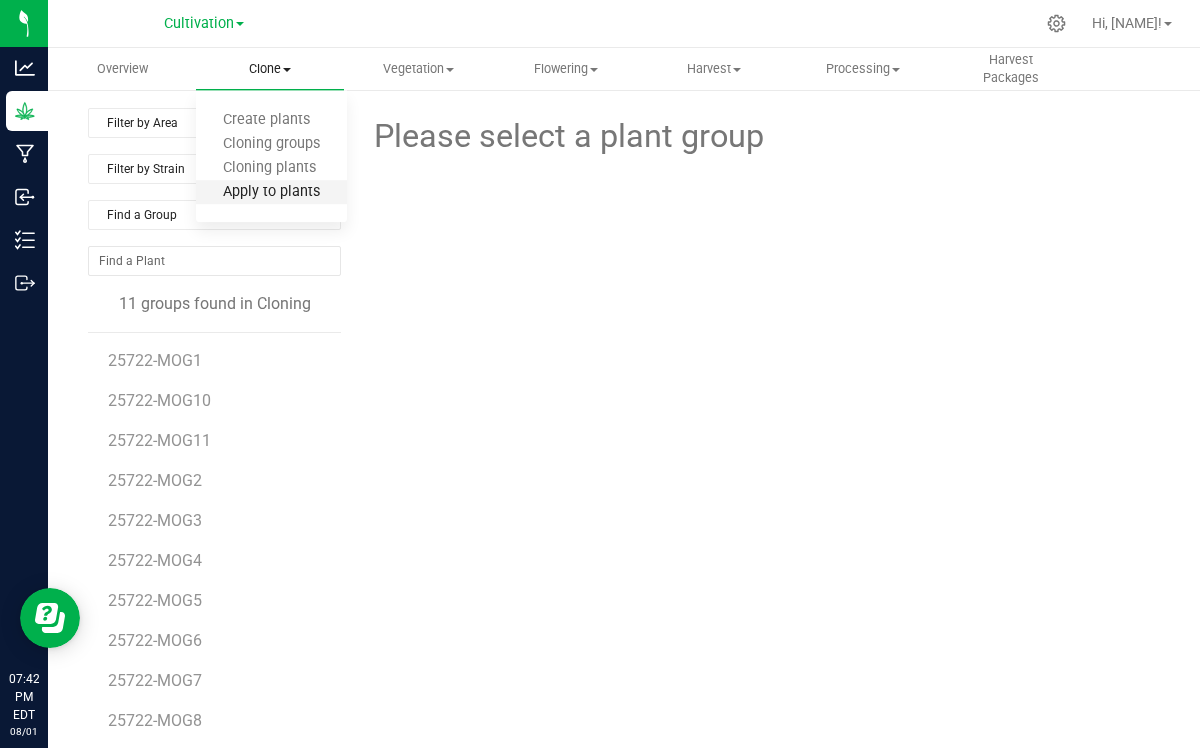 click on "Apply to plants" at bounding box center [271, 192] 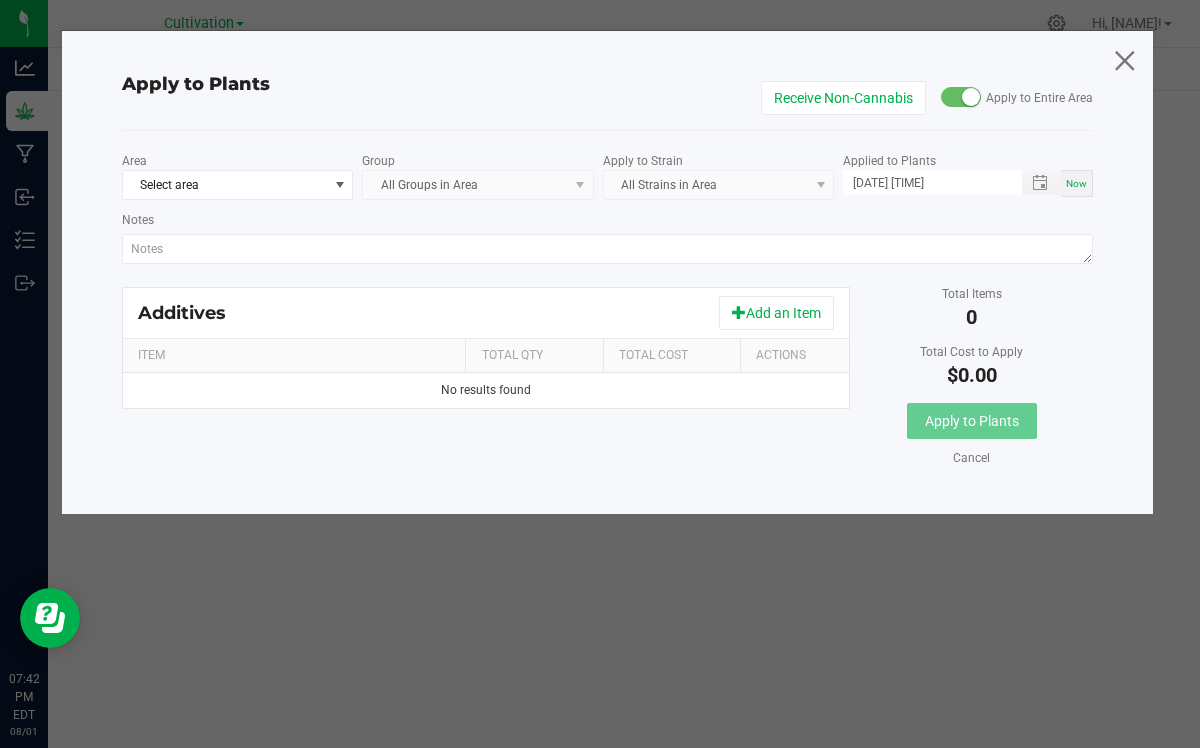 click 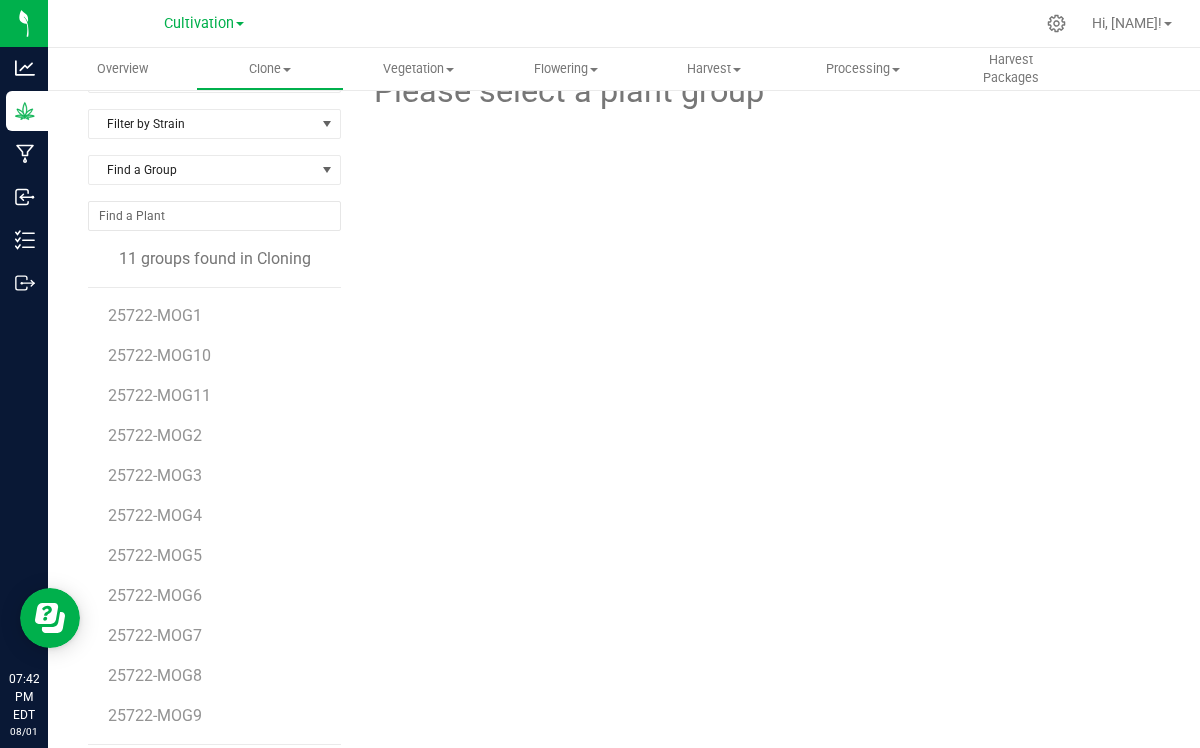scroll, scrollTop: 62, scrollLeft: 0, axis: vertical 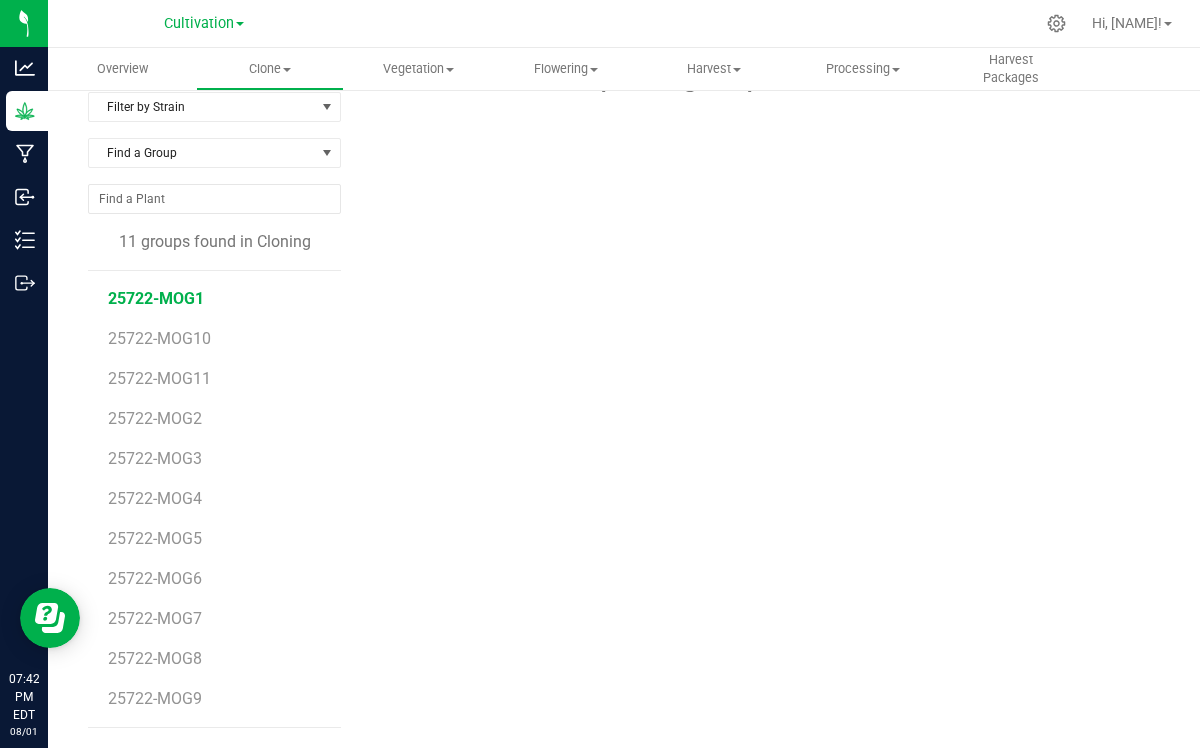 click on "25722-MOG1" at bounding box center (156, 298) 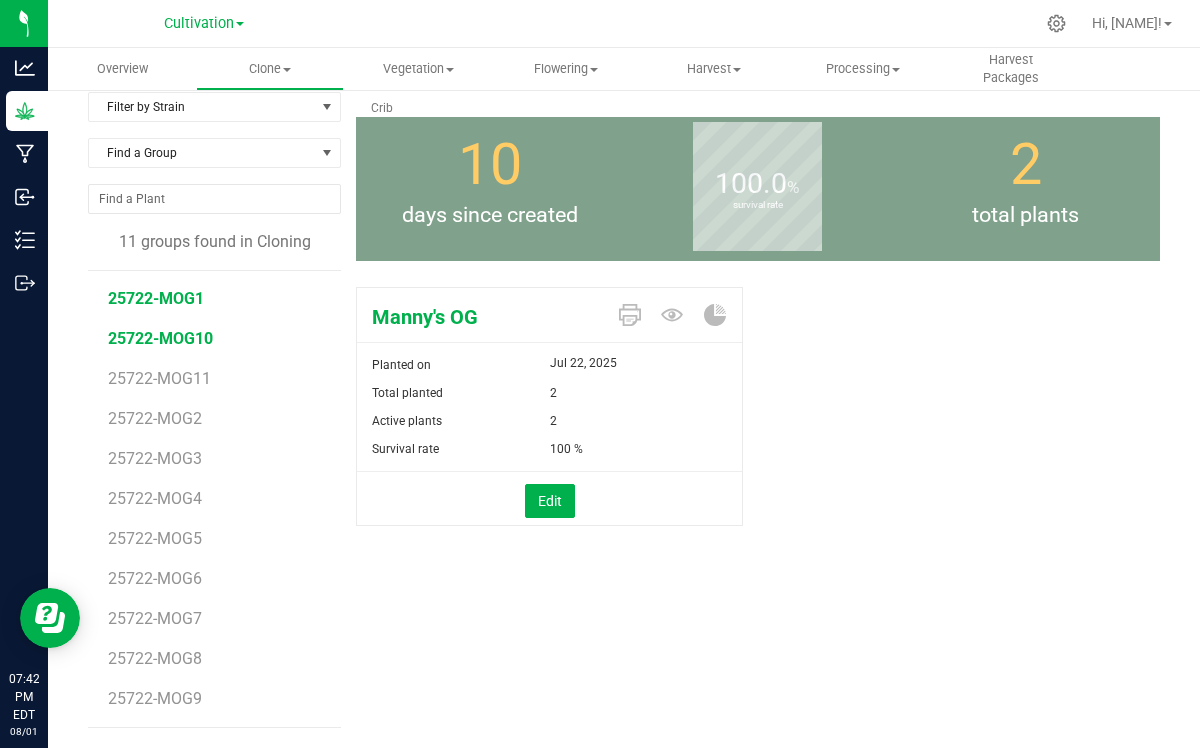 click on "25722-MOG10" at bounding box center [160, 338] 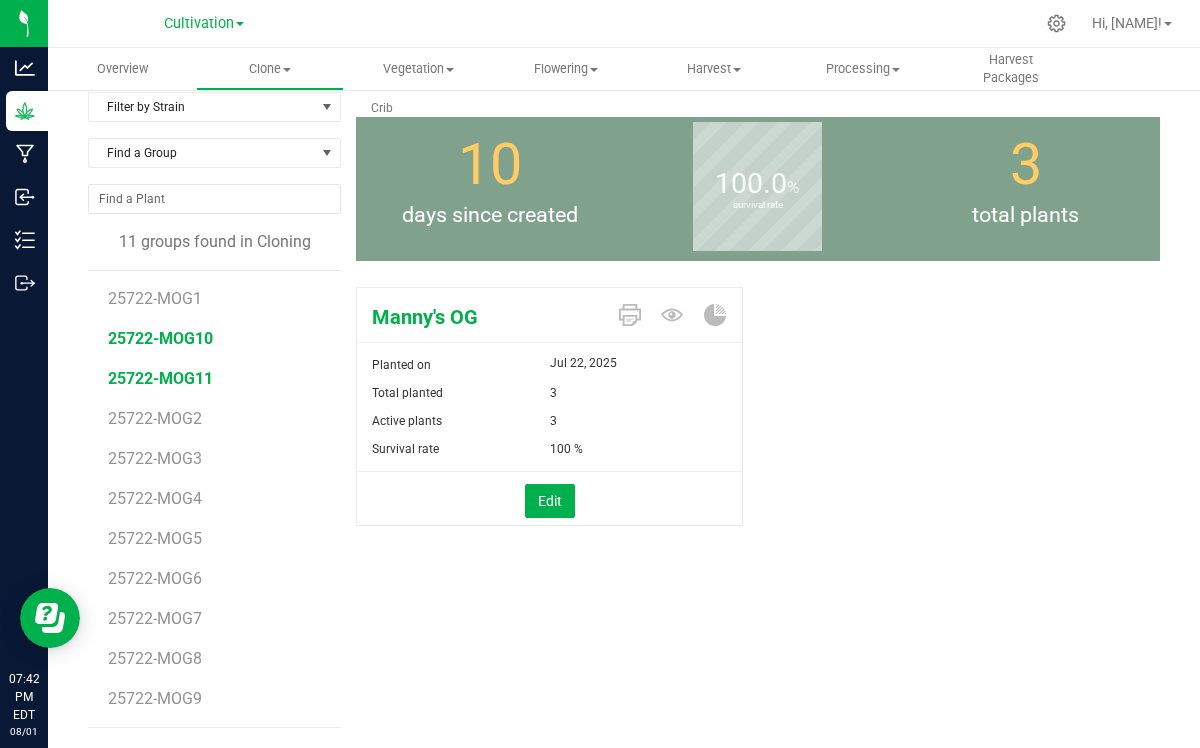 click on "25722-MOG11" at bounding box center [160, 378] 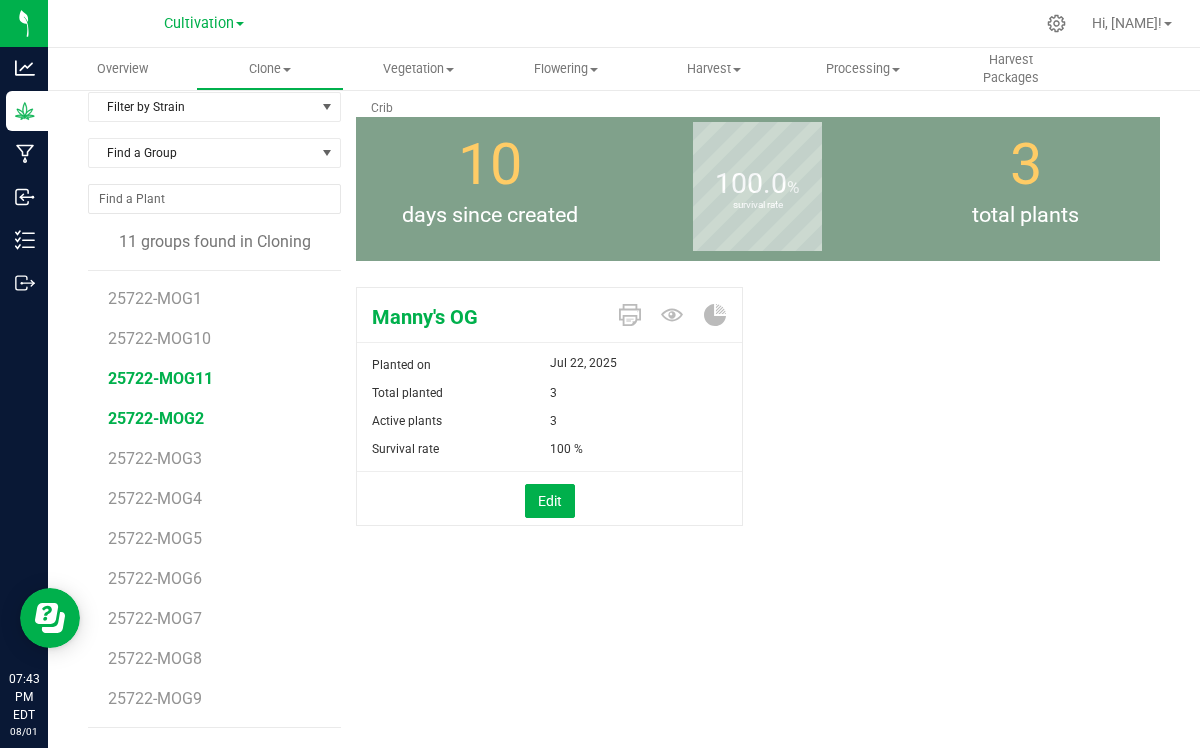 click on "25722-MOG2" at bounding box center (156, 418) 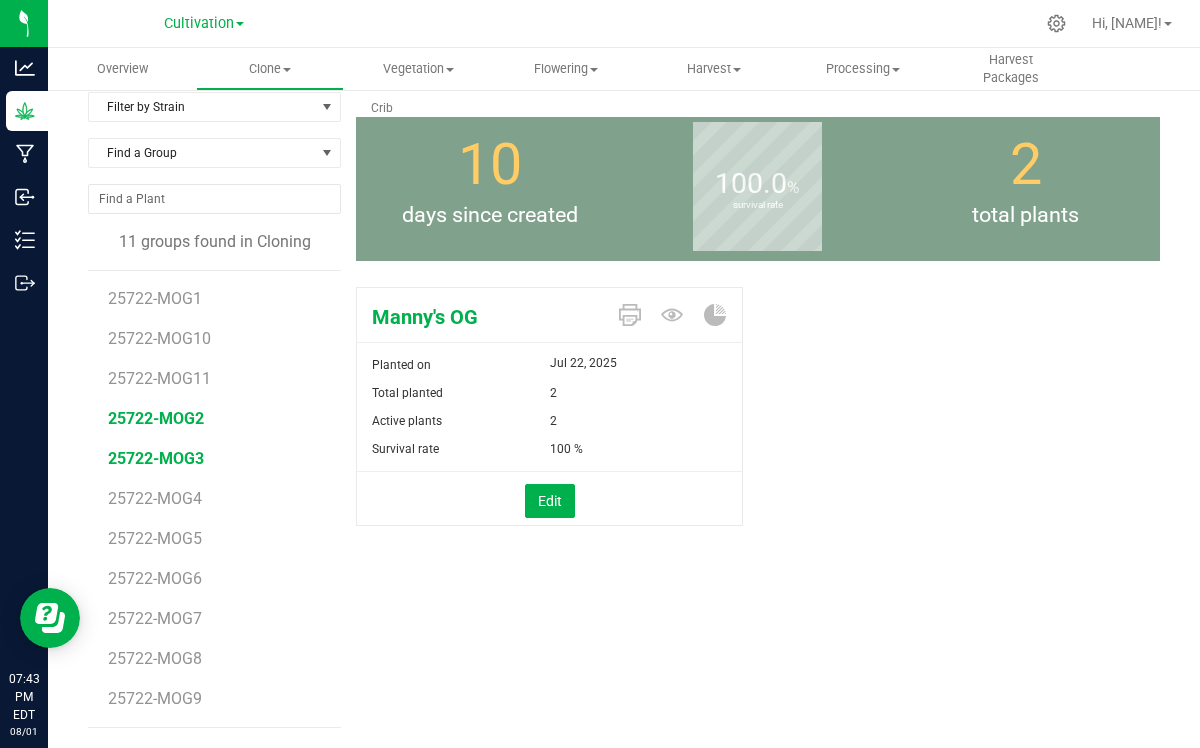 click on "25722-MOG3" at bounding box center (156, 458) 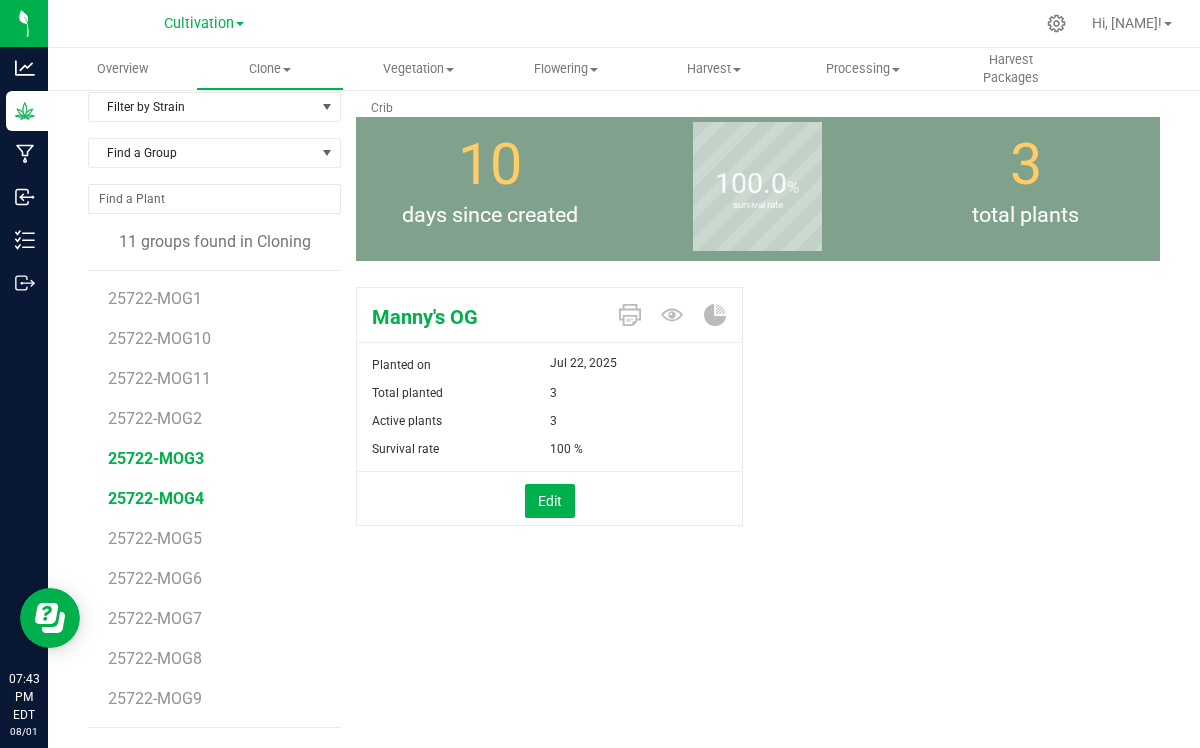click on "25722-MOG4" at bounding box center (156, 498) 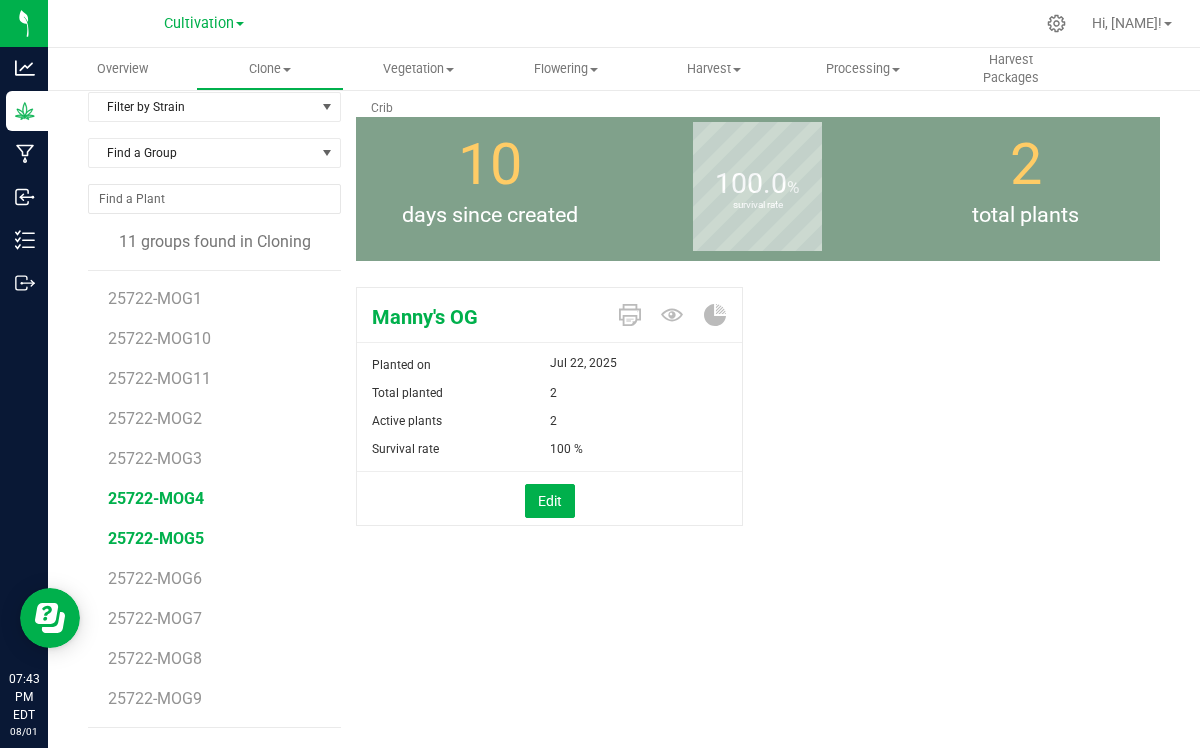click on "25722-MOG5" at bounding box center (156, 538) 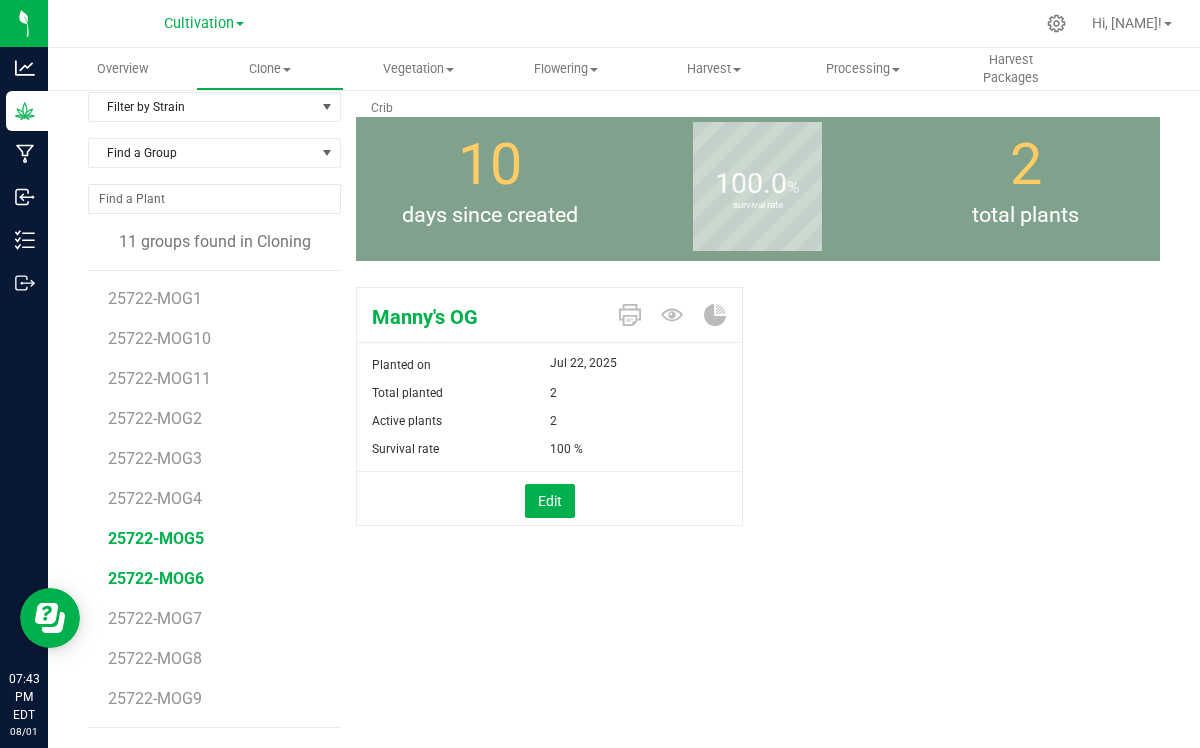 click on "25722-MOG6" at bounding box center (156, 578) 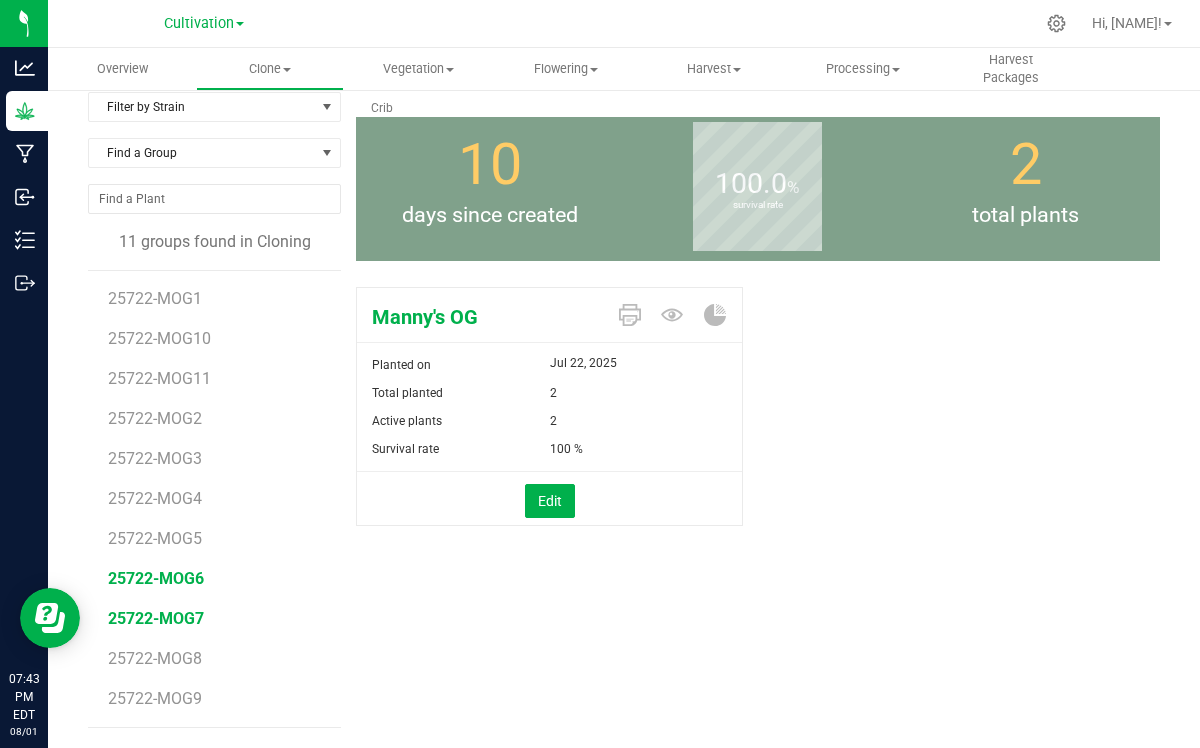 click on "25722-MOG7" at bounding box center (156, 618) 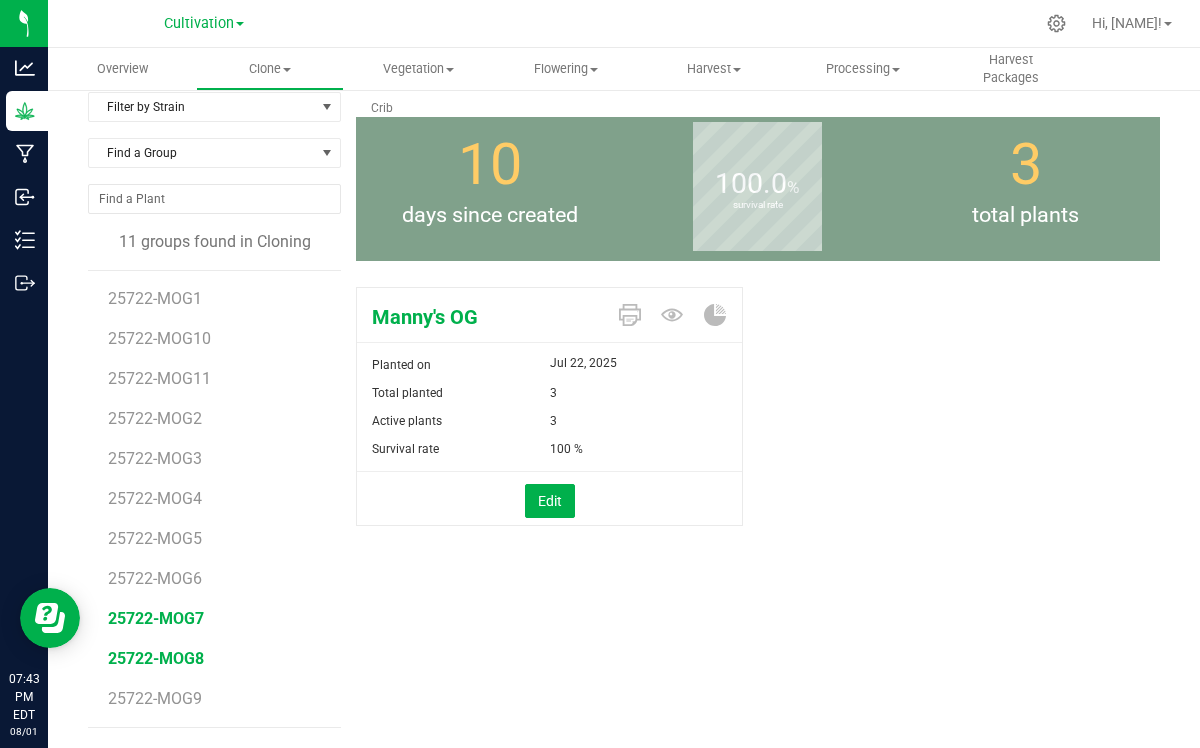click on "25722-MOG8" at bounding box center [156, 658] 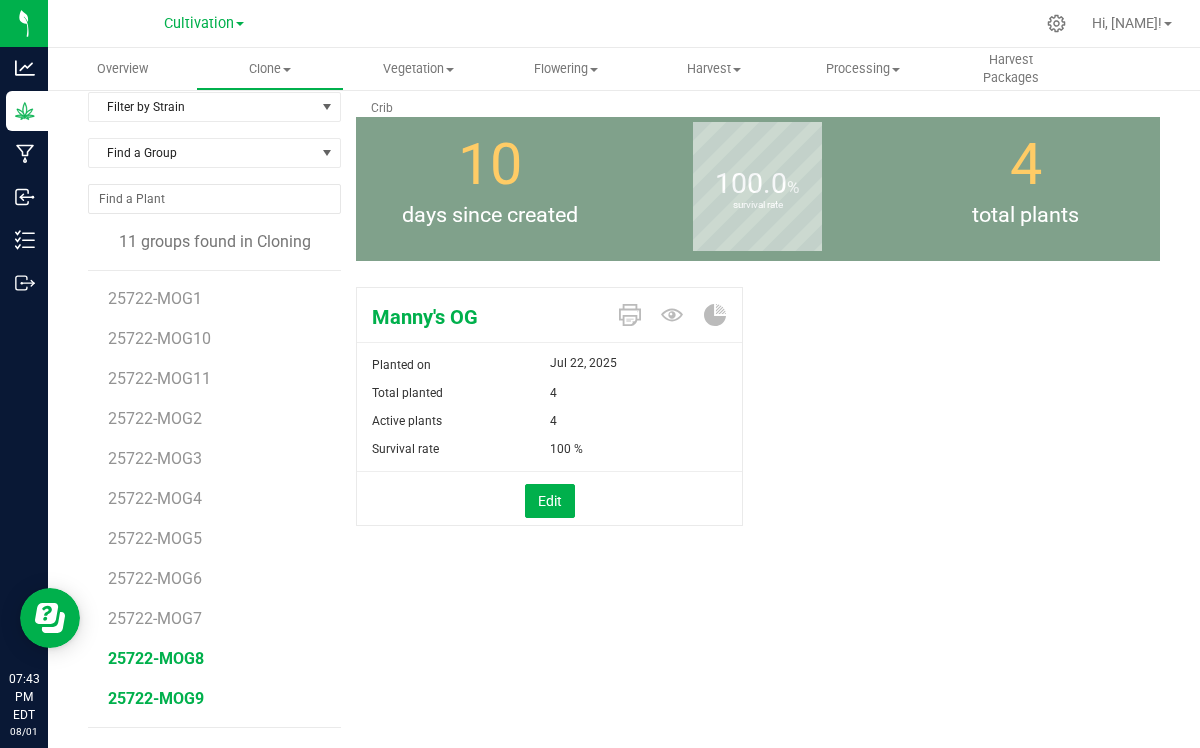 click on "25722-MOG9" at bounding box center (156, 698) 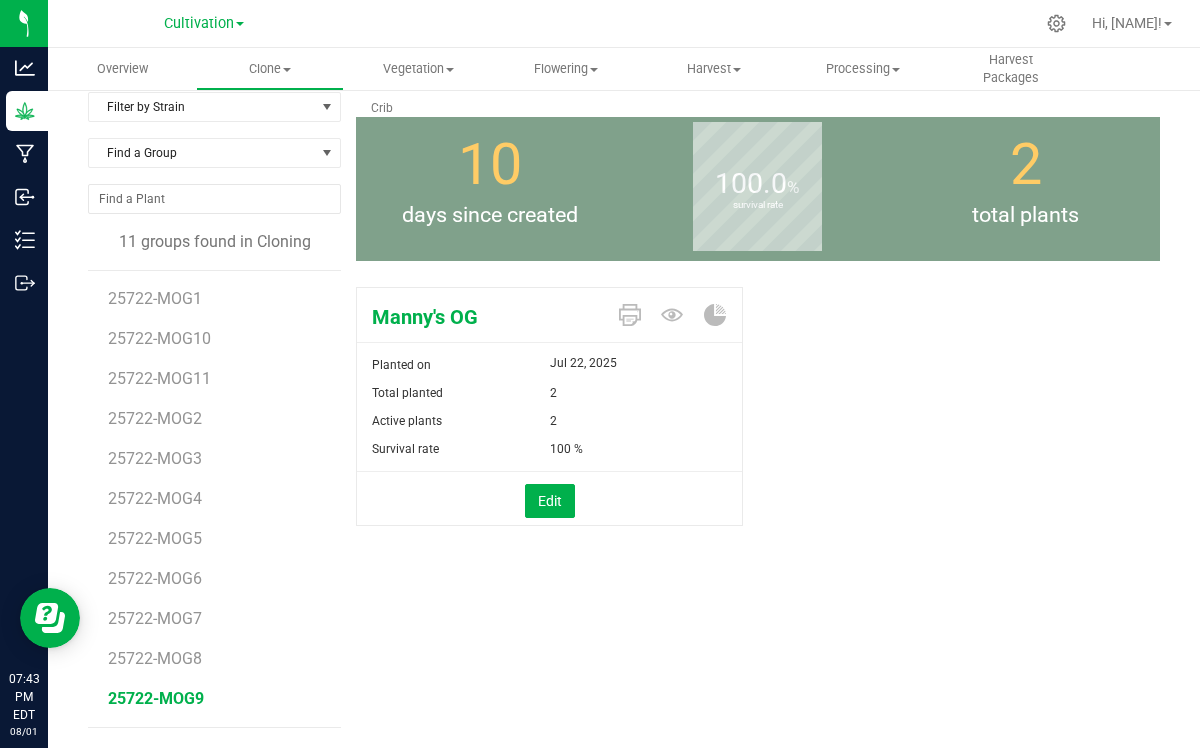 click on "[ID]
Crib
Actions
Move group
Split group
10" at bounding box center (758, 387) 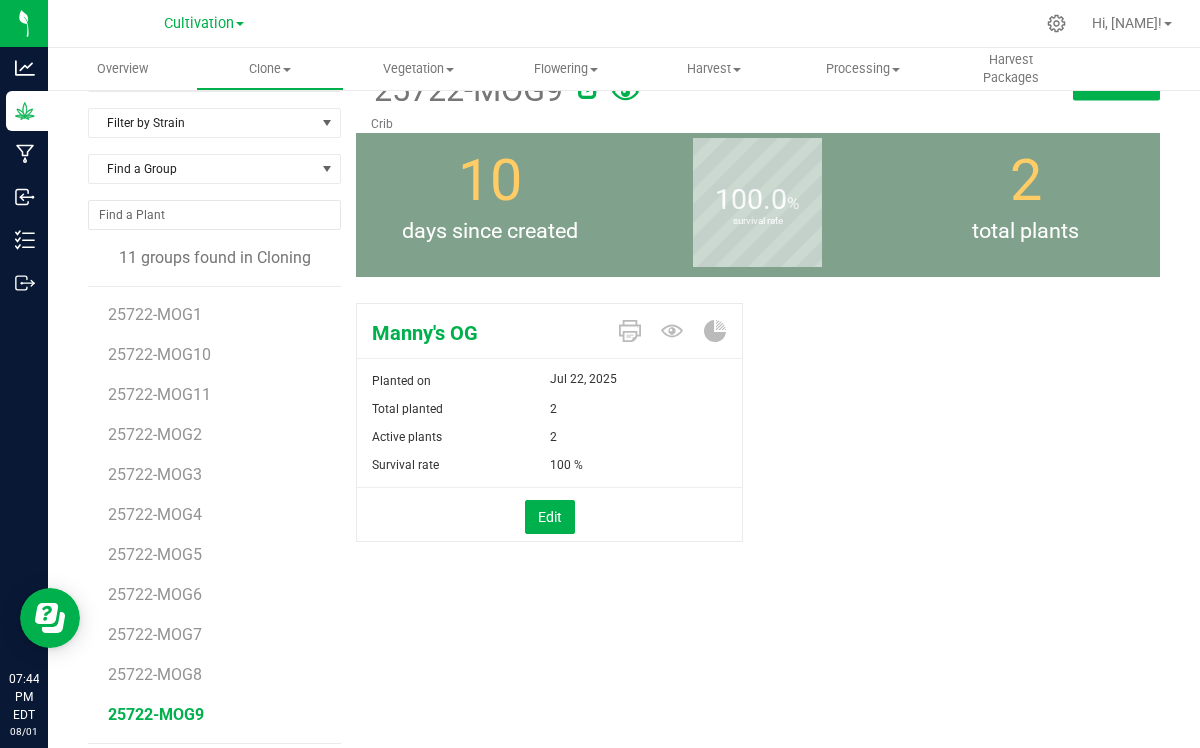 scroll, scrollTop: 62, scrollLeft: 0, axis: vertical 